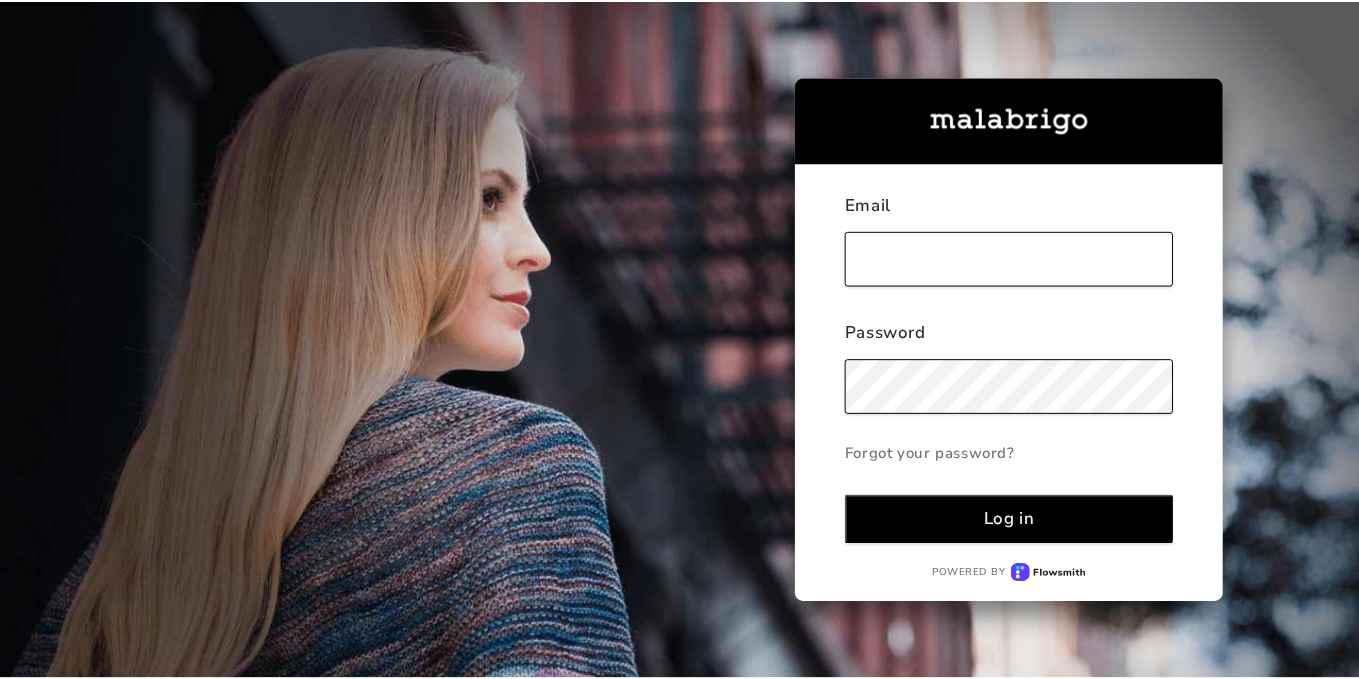 scroll, scrollTop: 0, scrollLeft: 0, axis: both 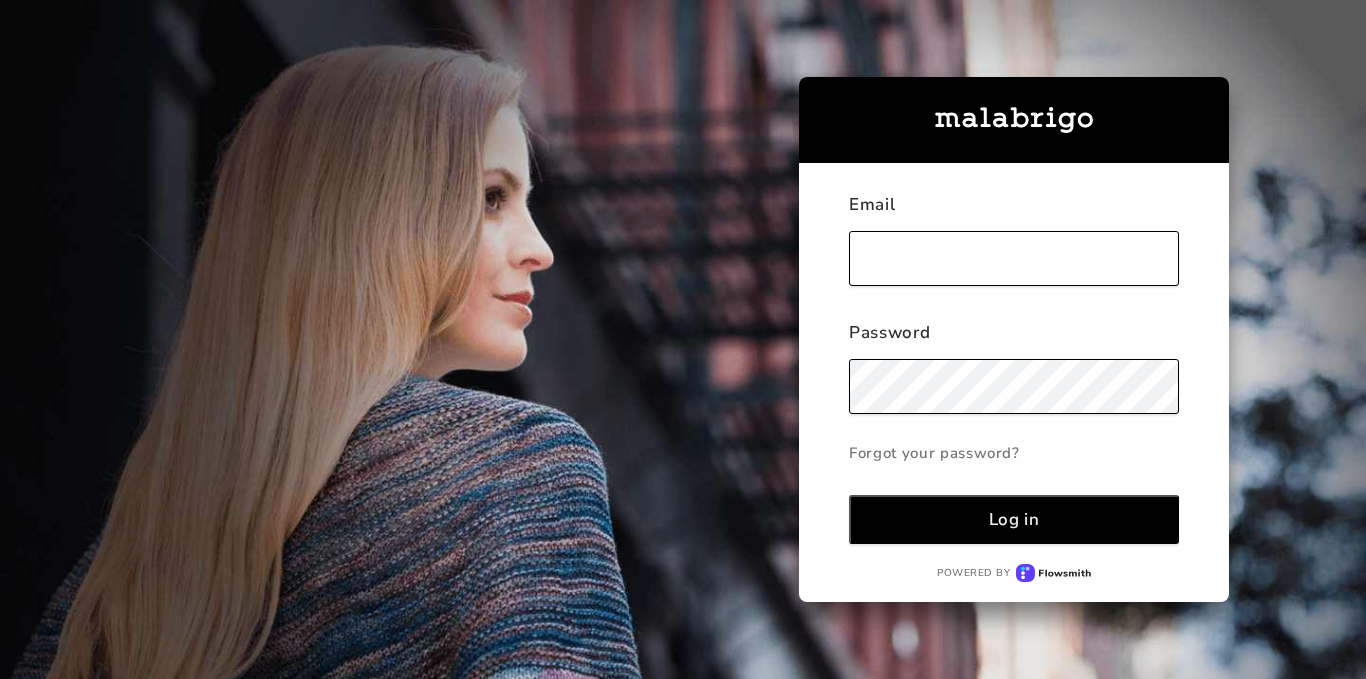 type on "[EMAIL_ADDRESS][DOMAIN_NAME]" 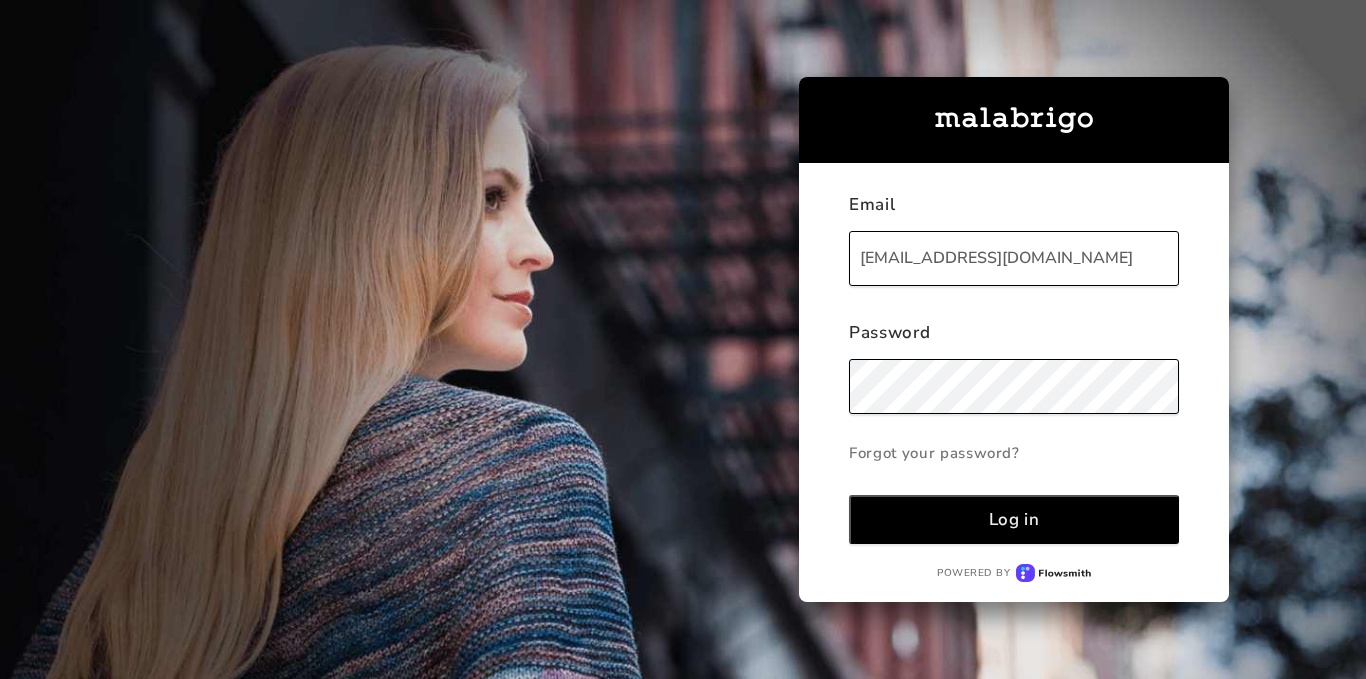 click on "Log in" at bounding box center (1014, 519) 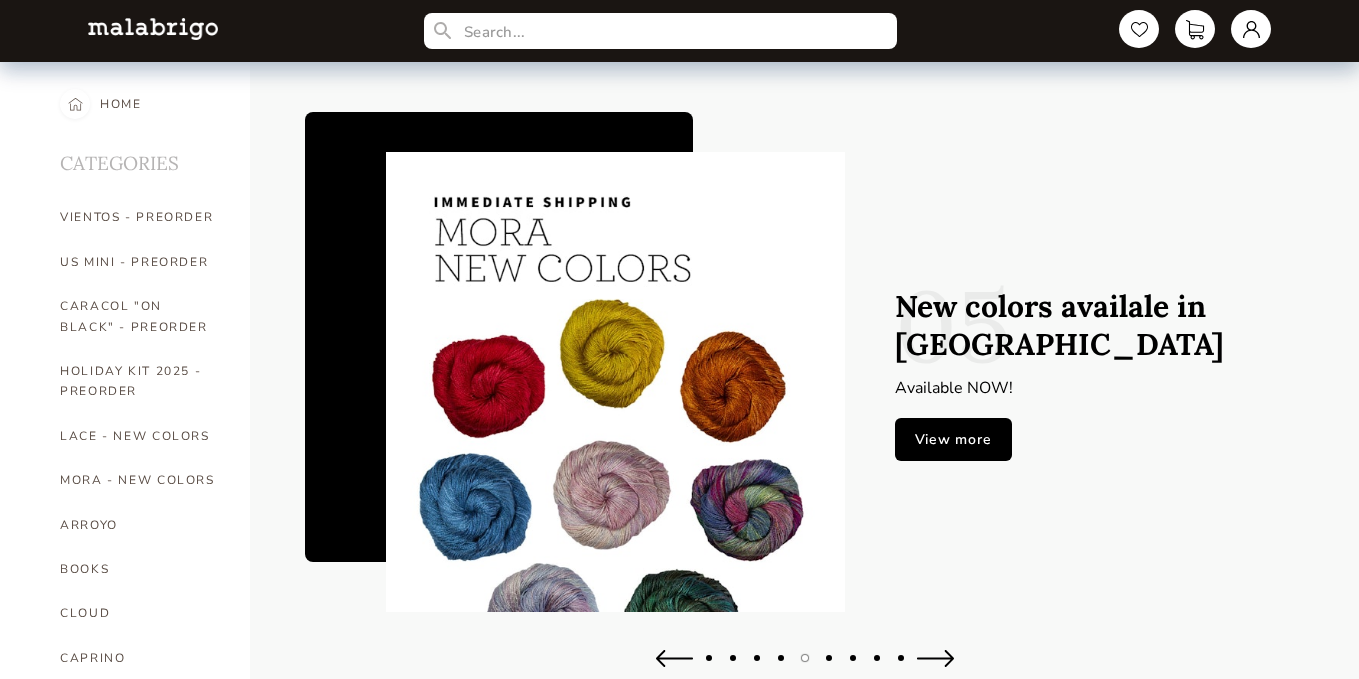 click on "View more" at bounding box center (953, 439) 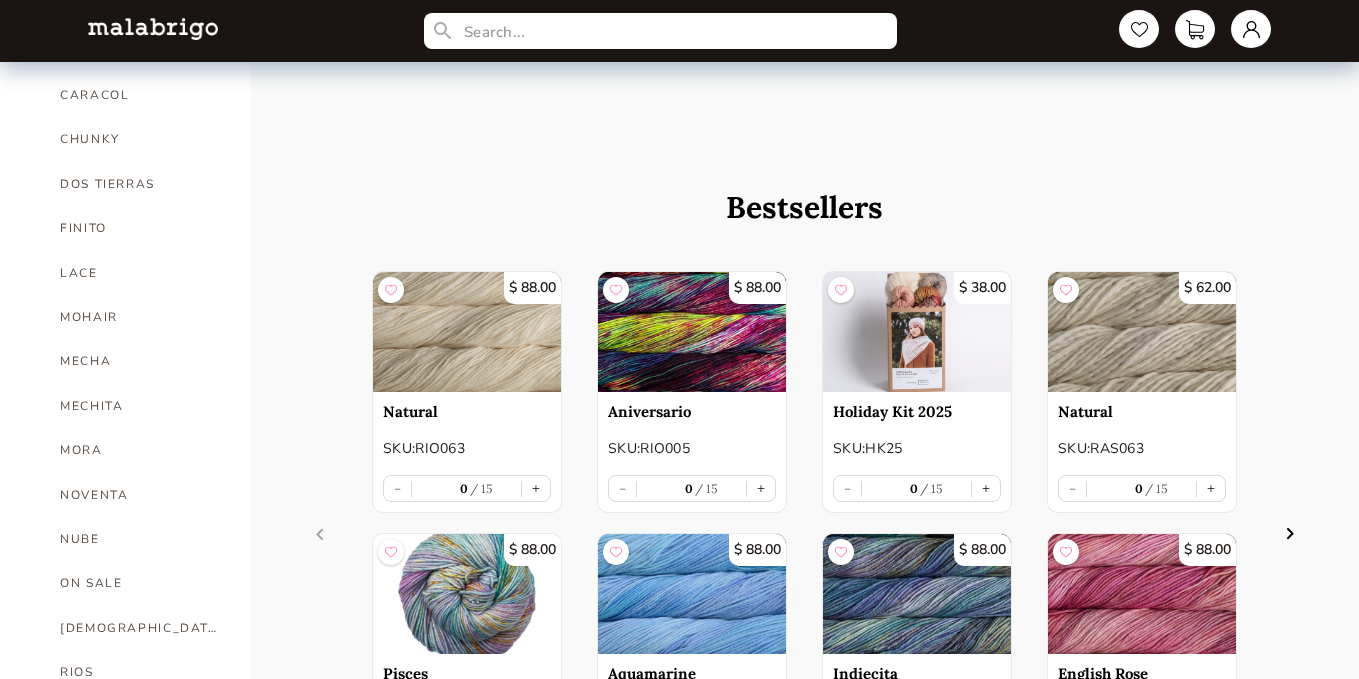 scroll, scrollTop: 617, scrollLeft: 0, axis: vertical 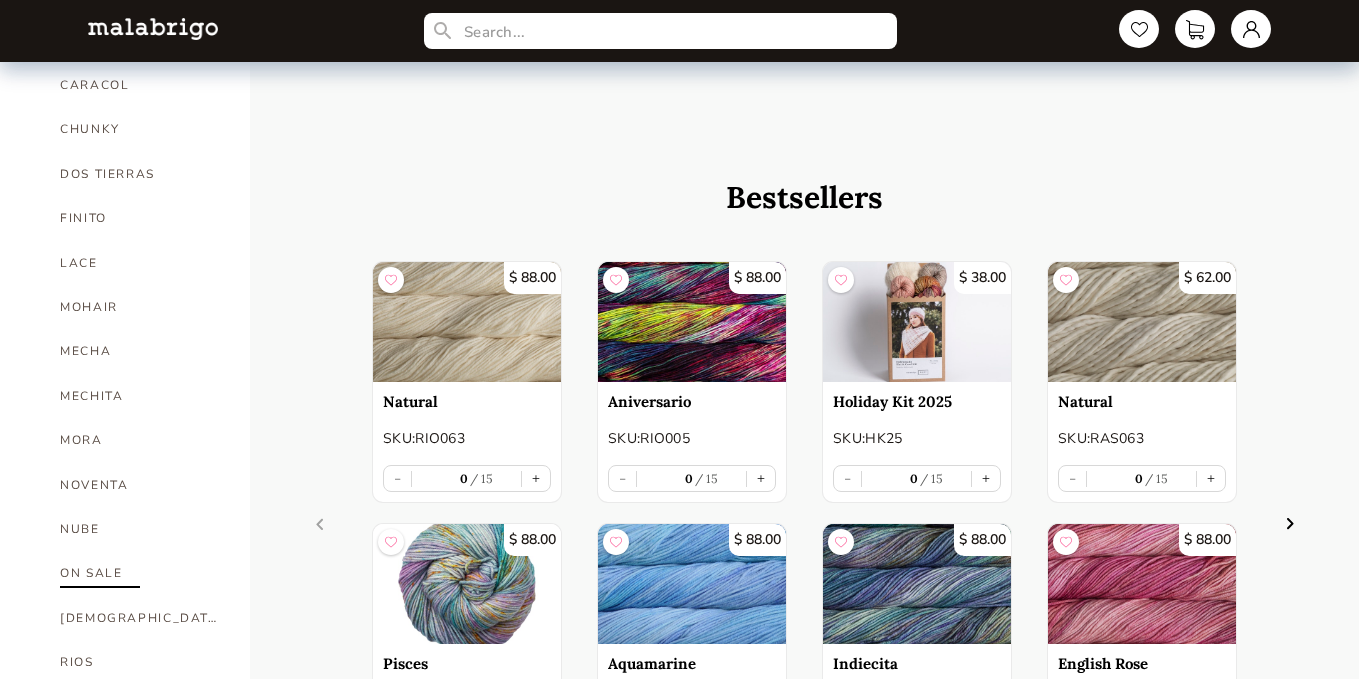 click on "ON SALE" at bounding box center (140, 573) 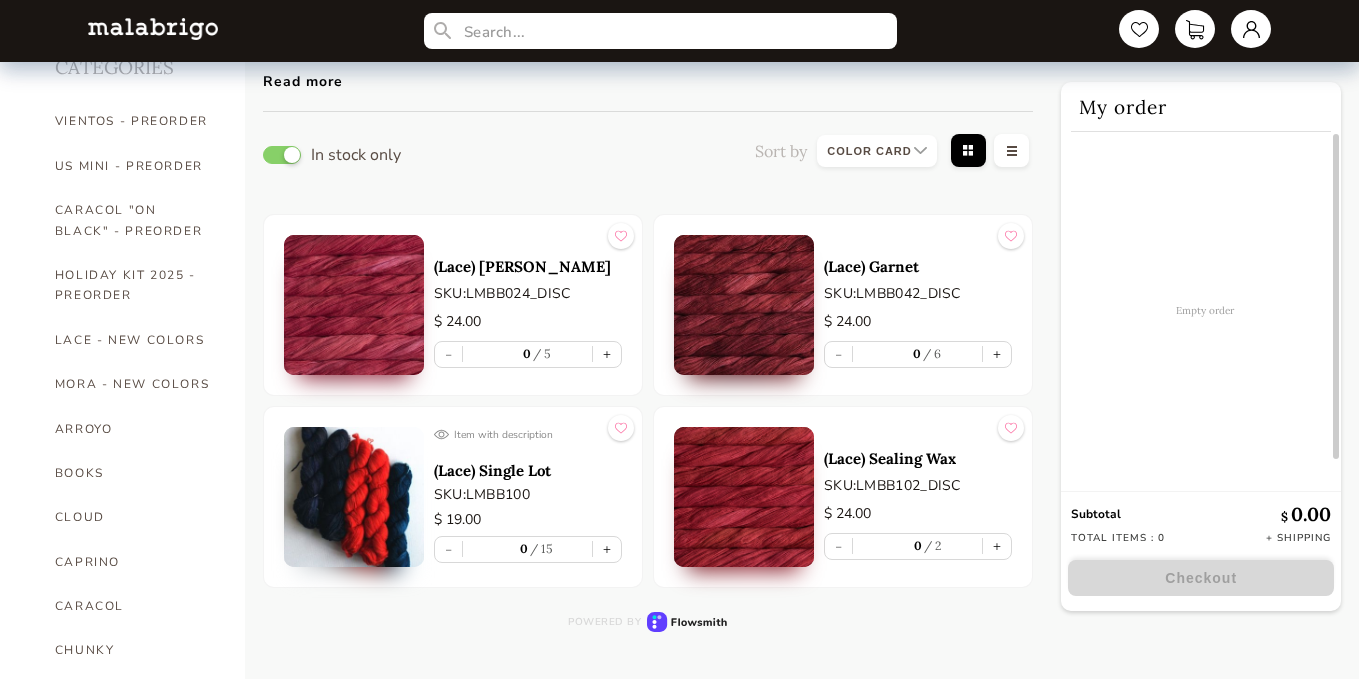 scroll, scrollTop: 98, scrollLeft: 0, axis: vertical 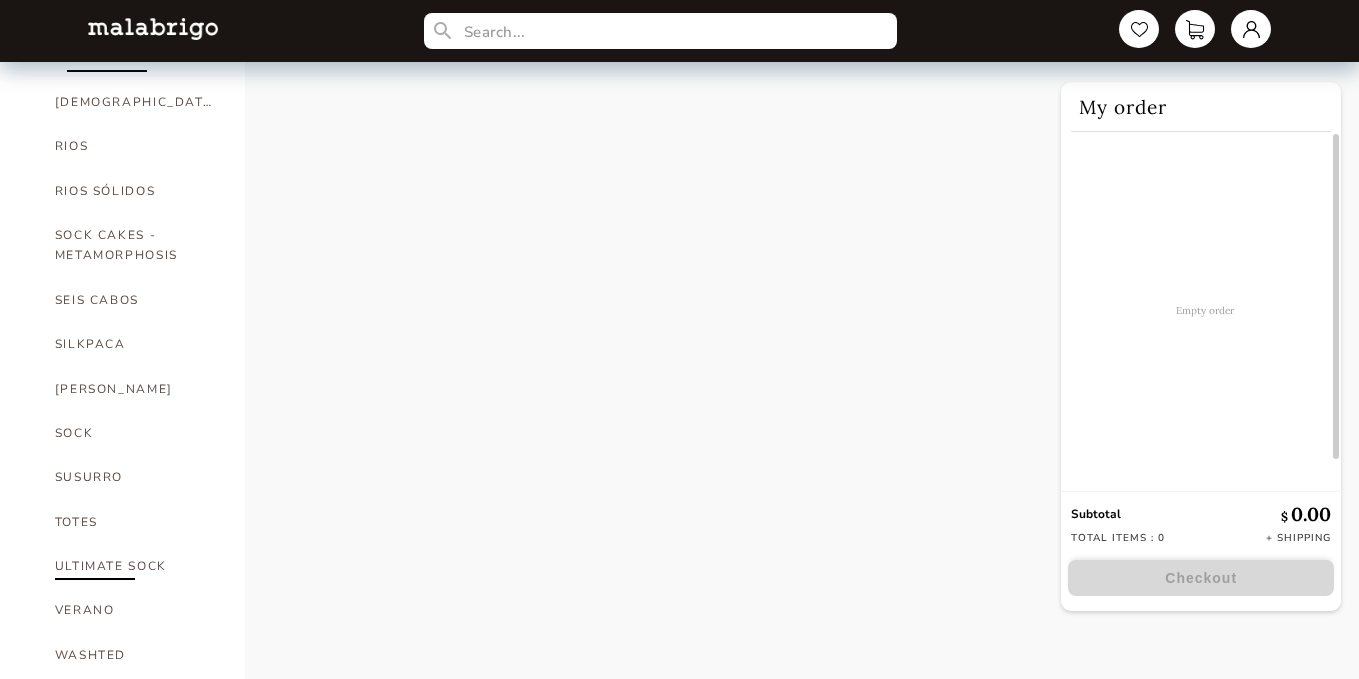 click on "ULTIMATE SOCK" at bounding box center (135, 566) 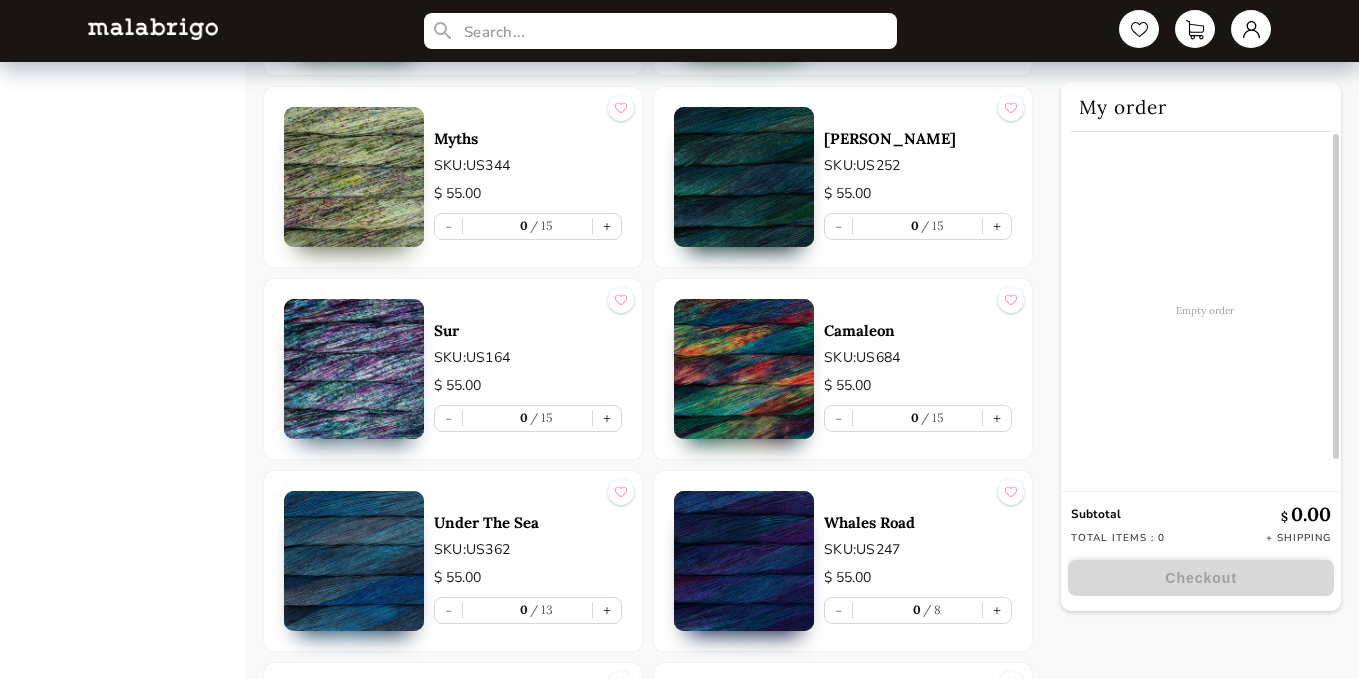 scroll, scrollTop: 4043, scrollLeft: 0, axis: vertical 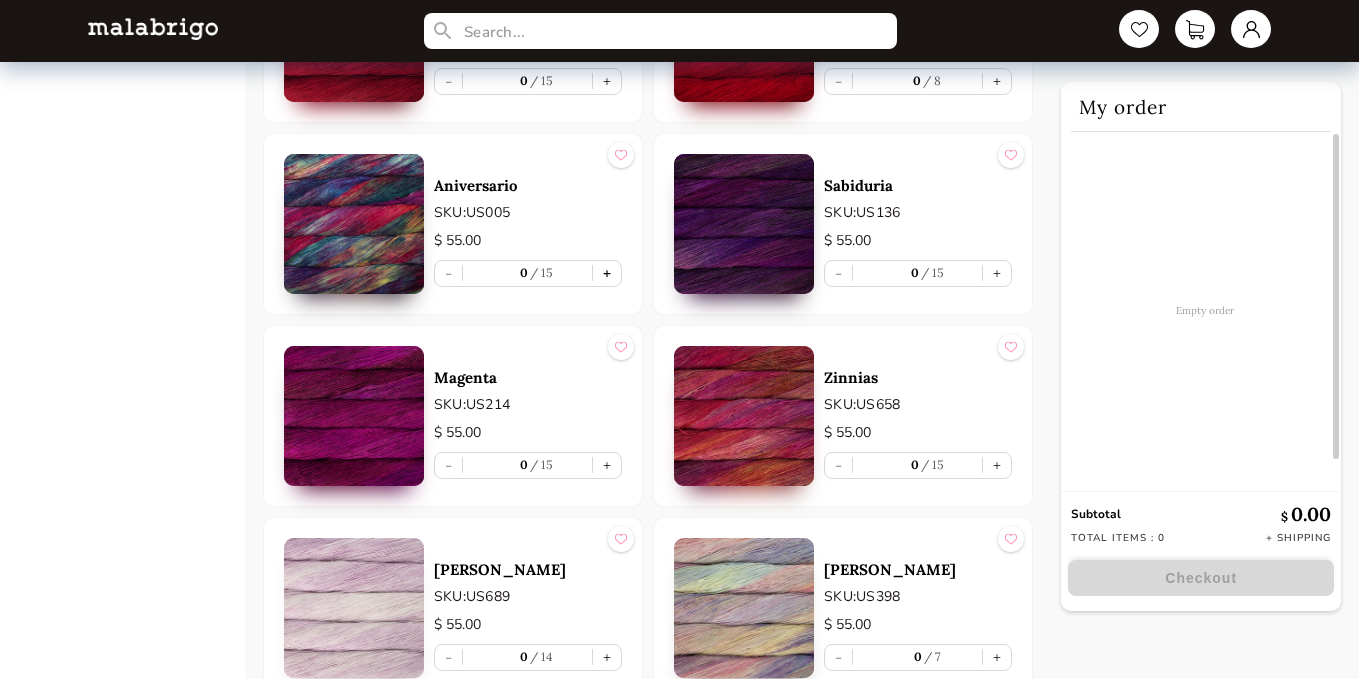 click on "+" at bounding box center (607, 273) 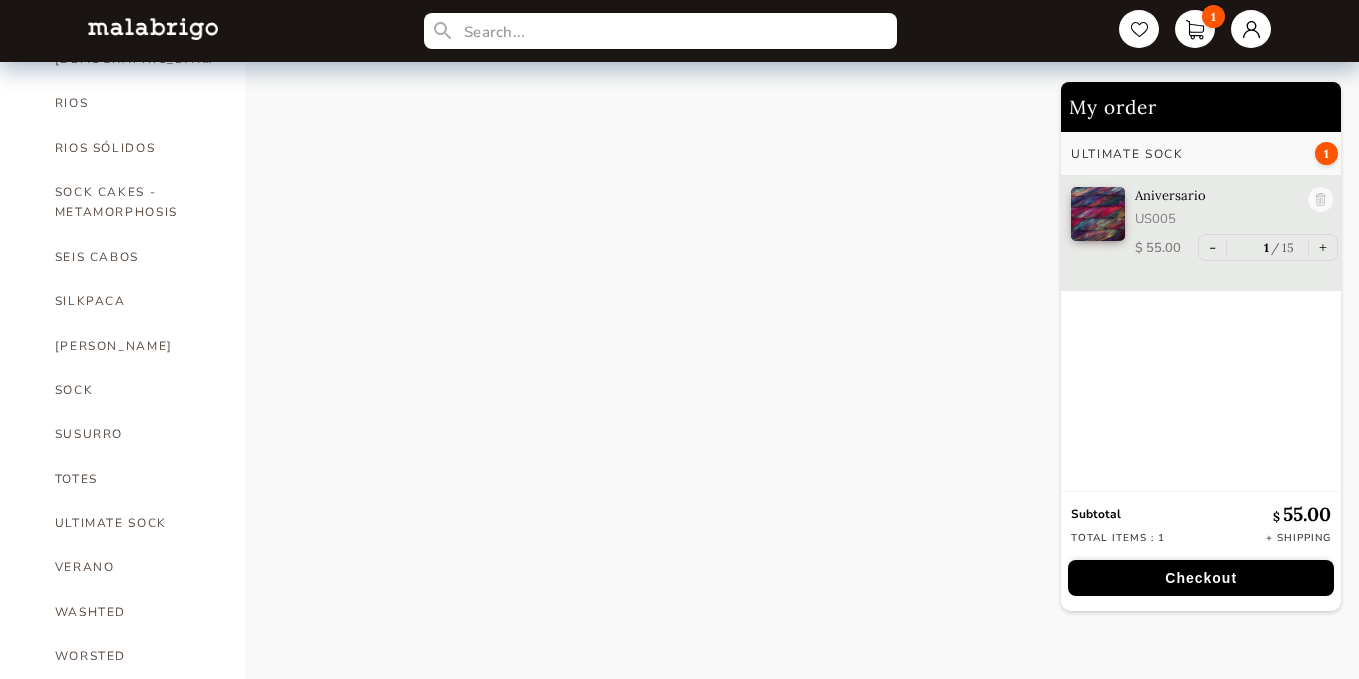 scroll, scrollTop: 1133, scrollLeft: 0, axis: vertical 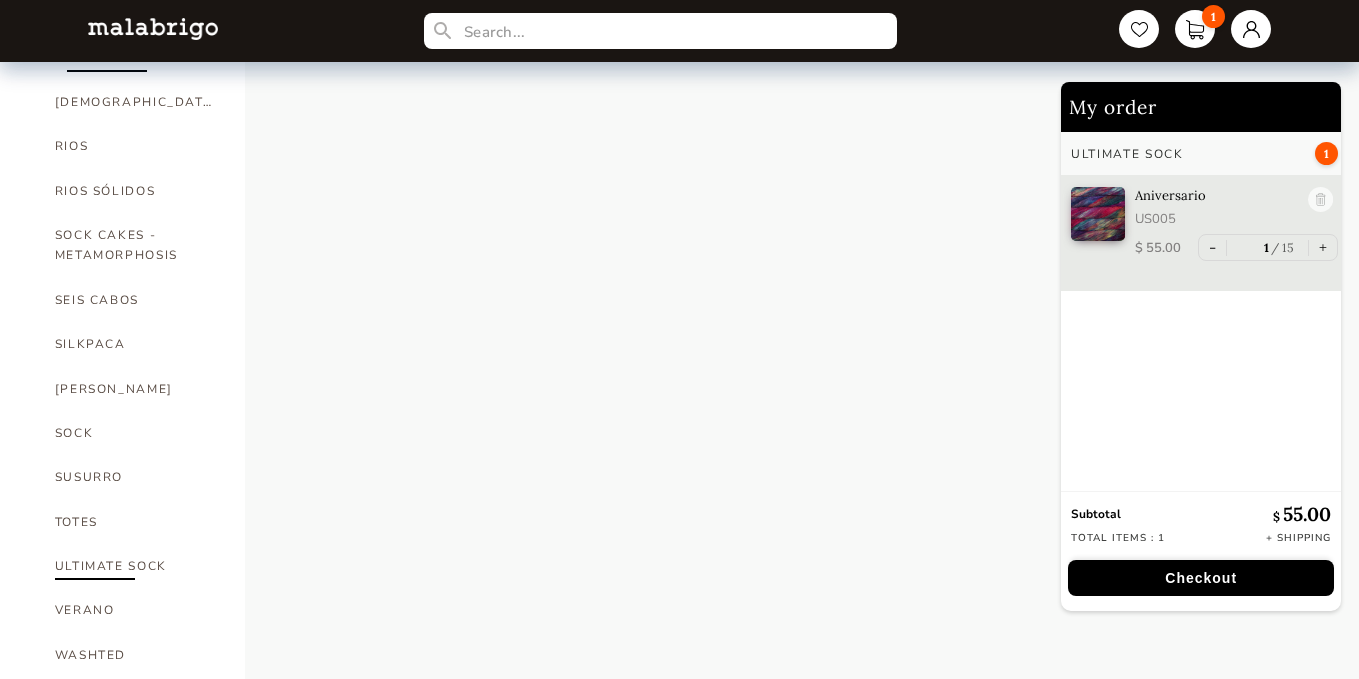 click on "ULTIMATE SOCK" at bounding box center [135, 566] 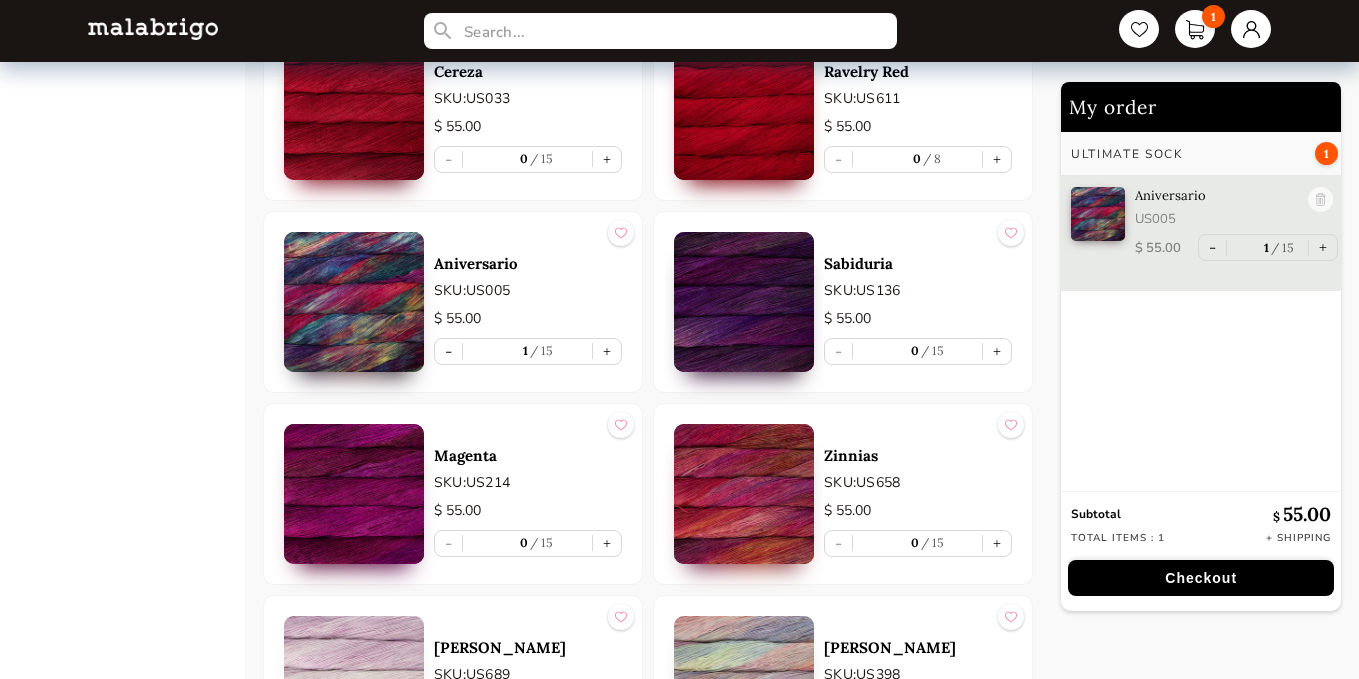 scroll, scrollTop: 1845, scrollLeft: 0, axis: vertical 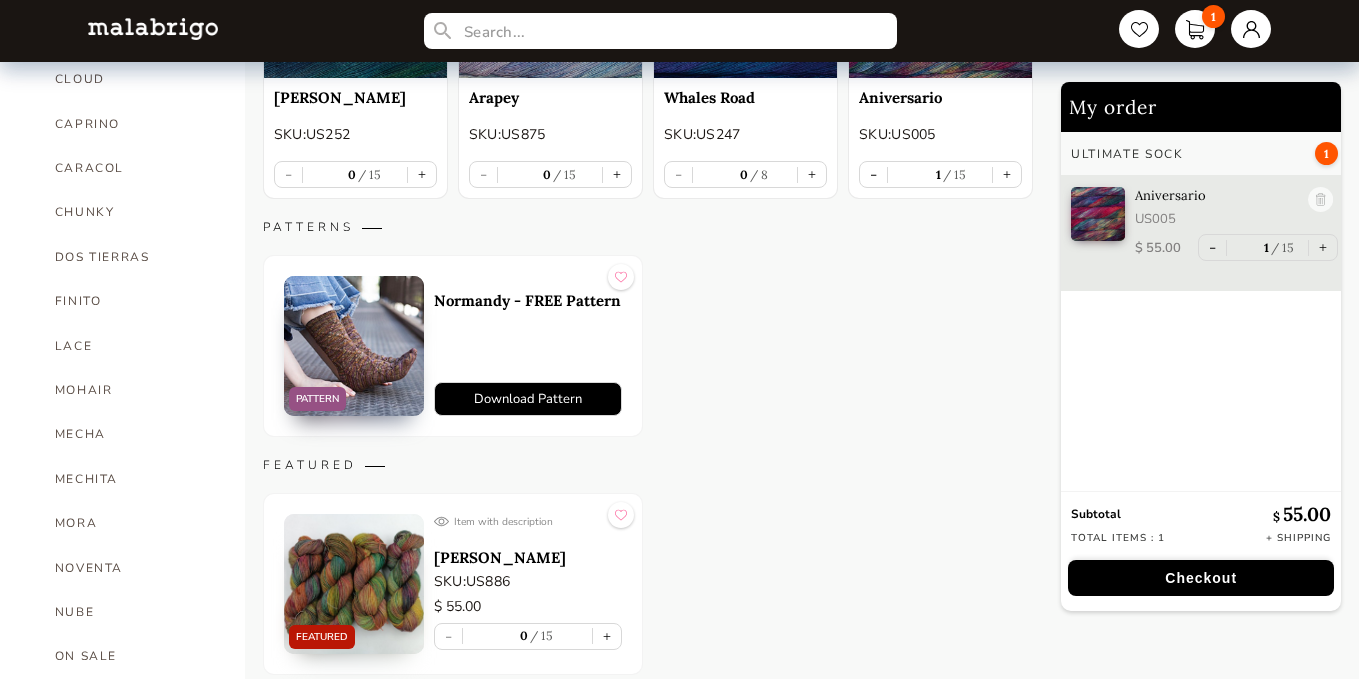 click on "Download Pattern" at bounding box center [528, 399] 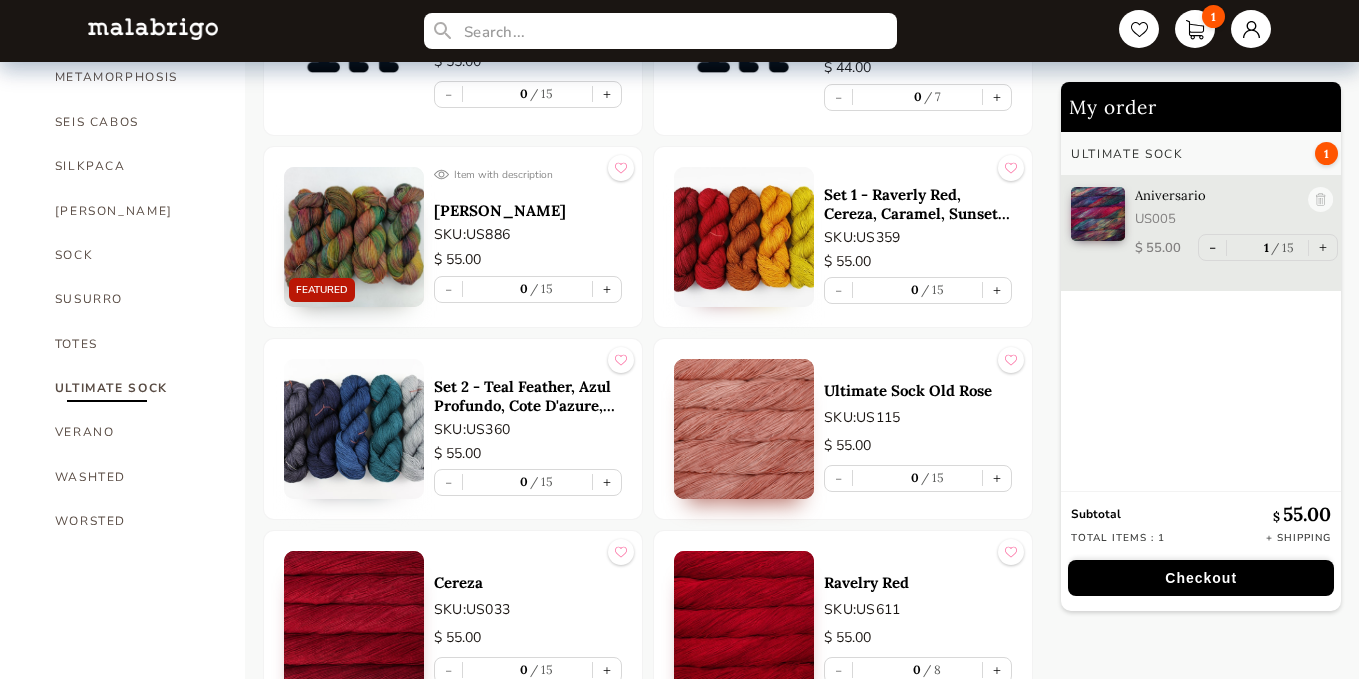 scroll, scrollTop: 1342, scrollLeft: 0, axis: vertical 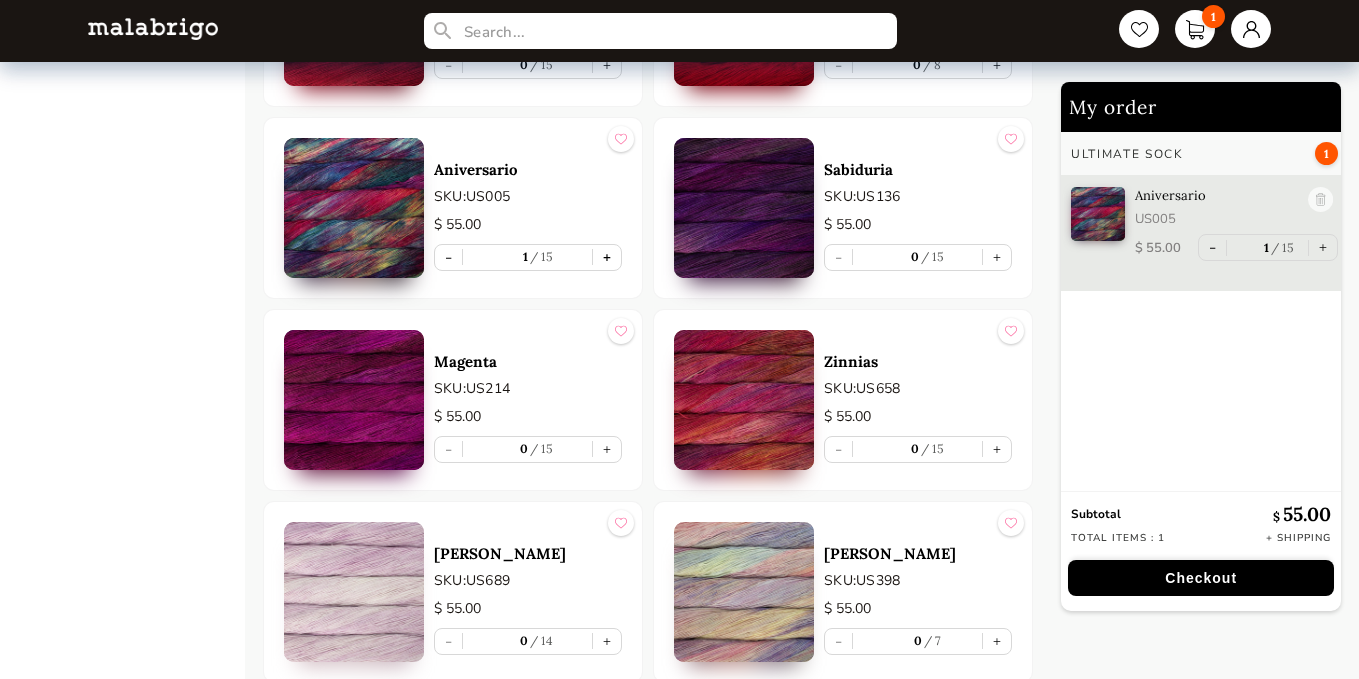 click on "+" at bounding box center [607, 257] 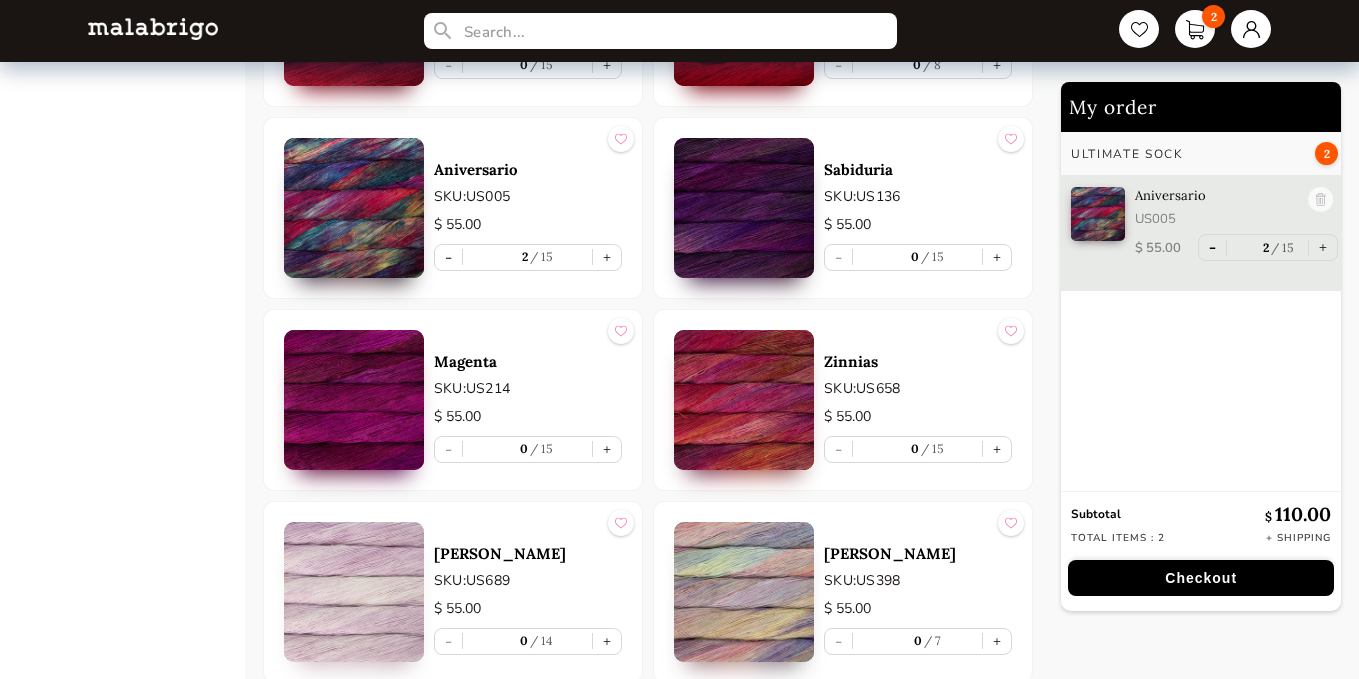 click on "-" at bounding box center [1212, 247] 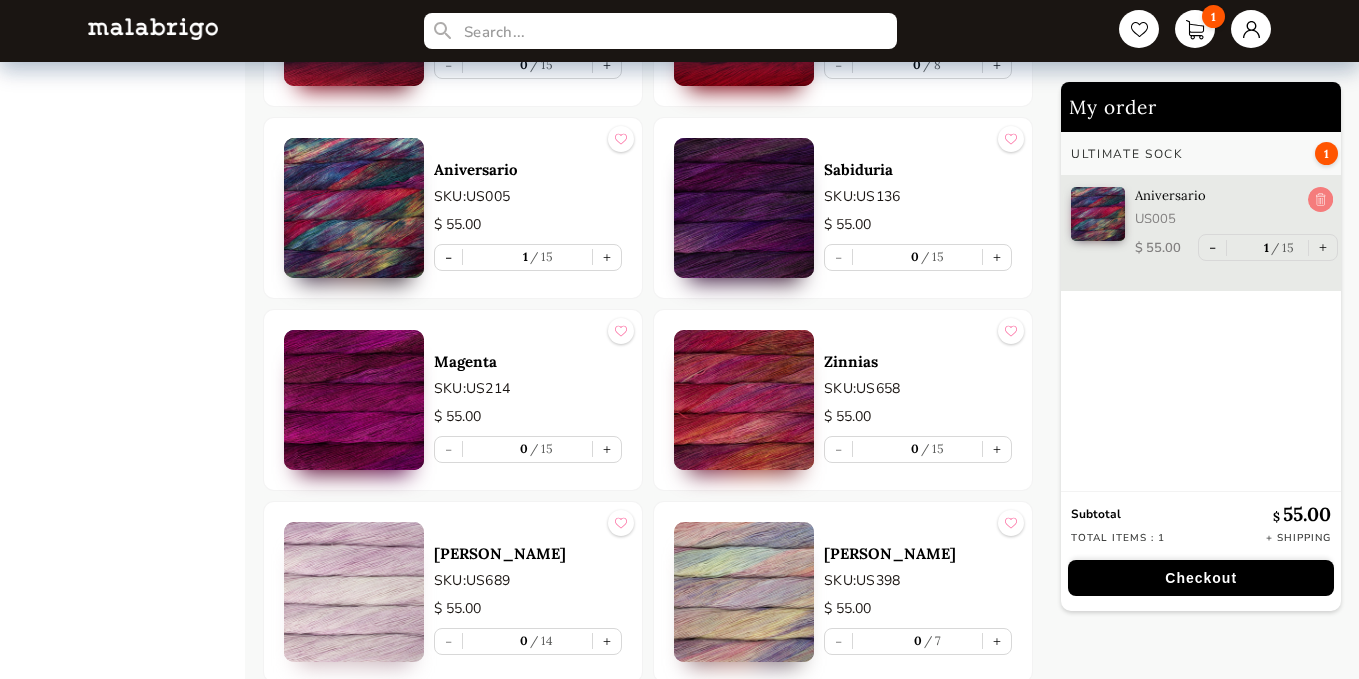 click at bounding box center [1320, 200] 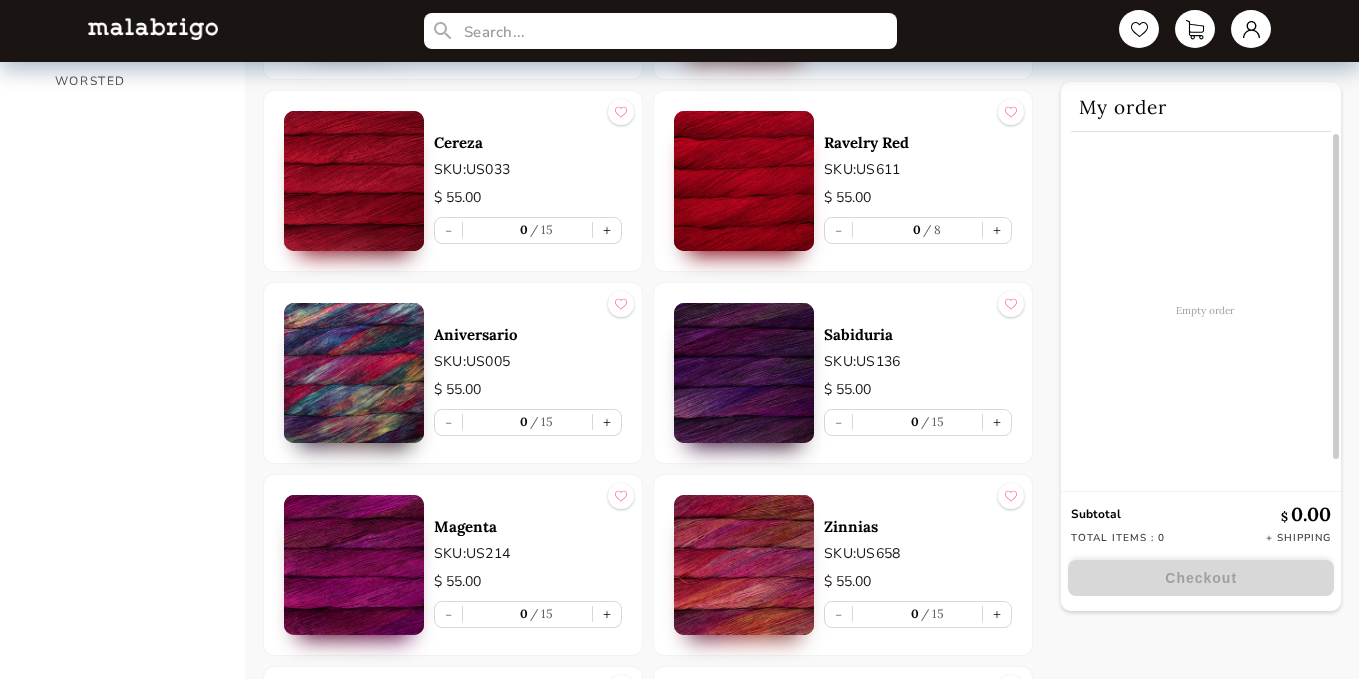 scroll, scrollTop: 1798, scrollLeft: 0, axis: vertical 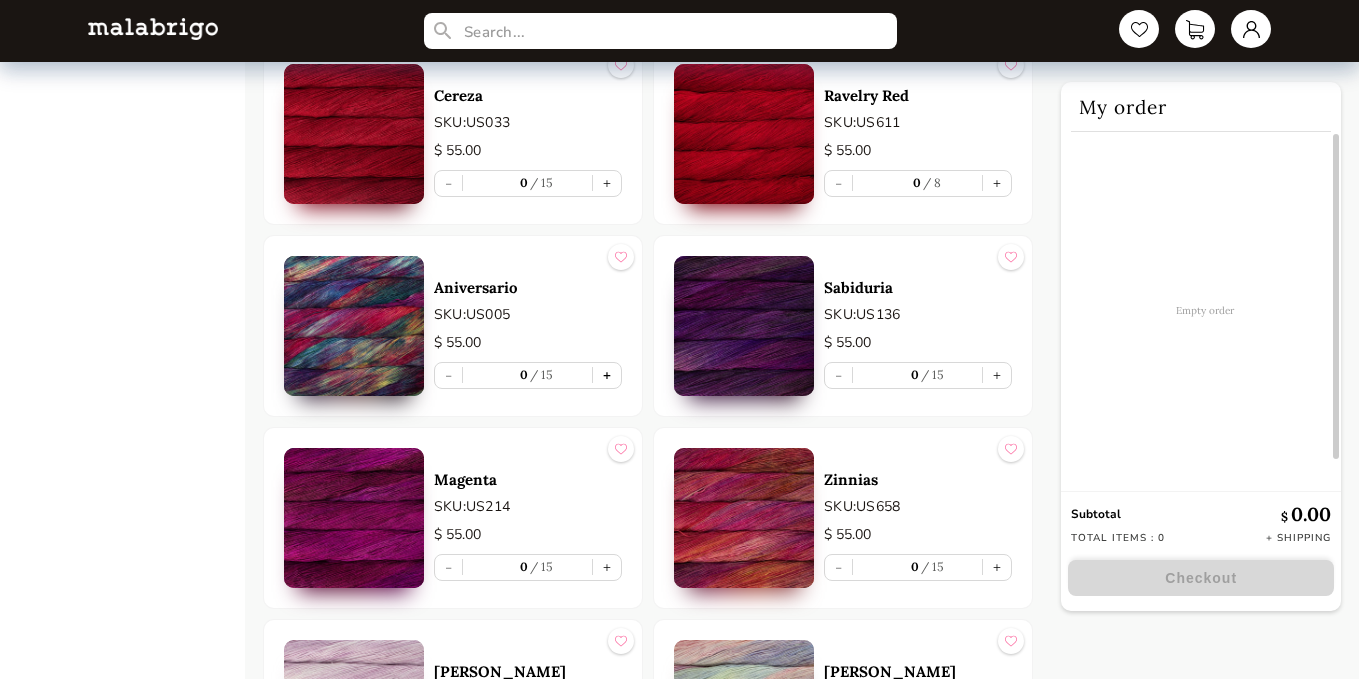 click on "+" at bounding box center [607, 375] 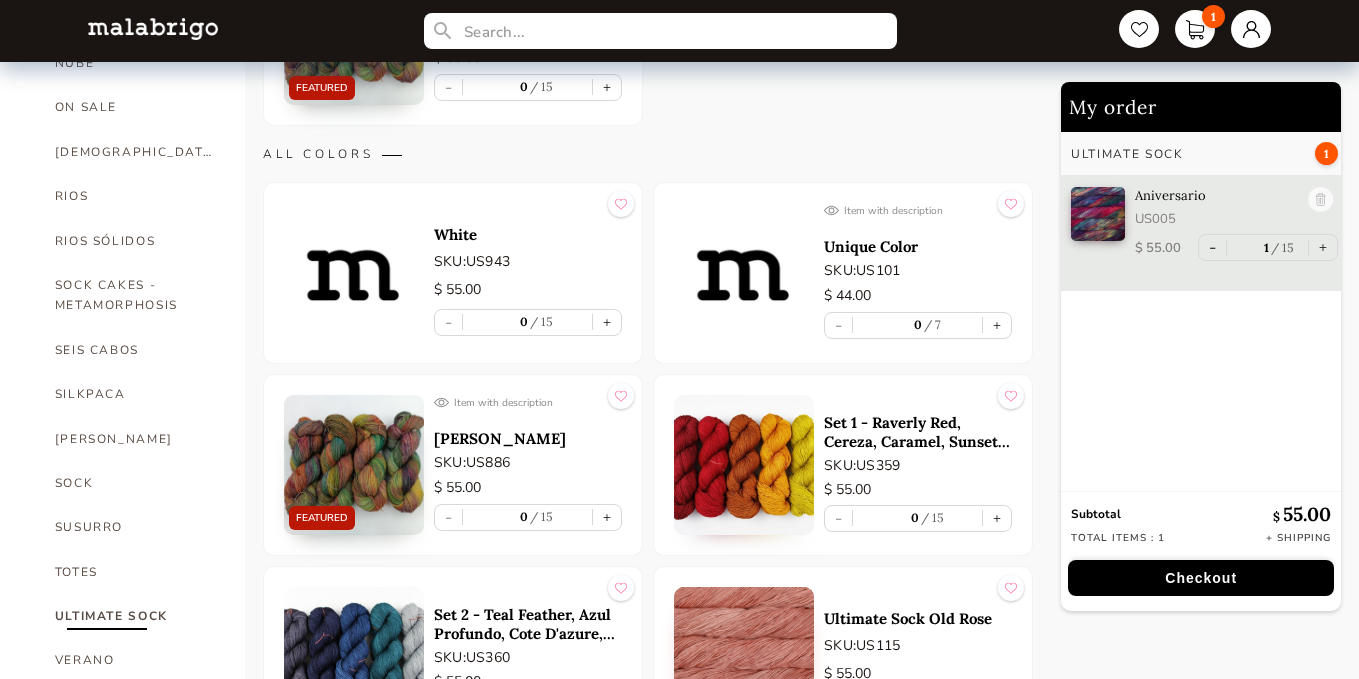 scroll, scrollTop: 1068, scrollLeft: 0, axis: vertical 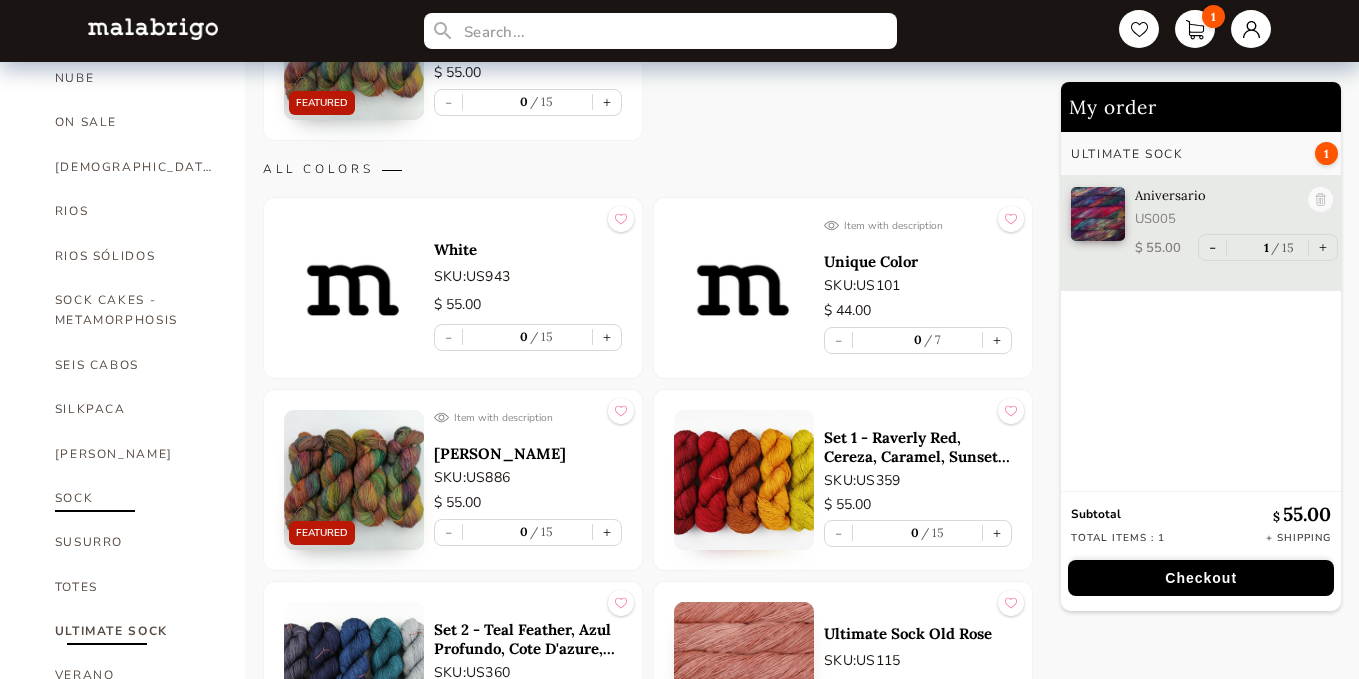 click on "SOCK" at bounding box center (135, 498) 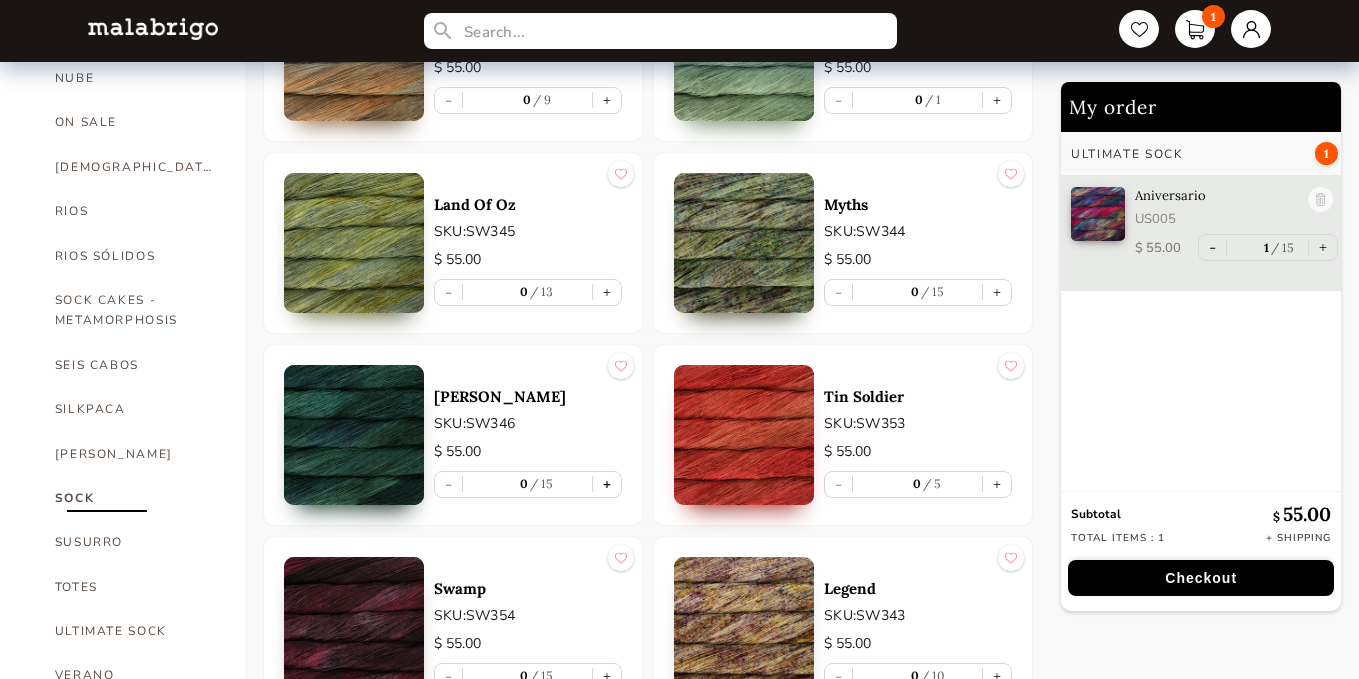 click on "+" at bounding box center [607, 484] 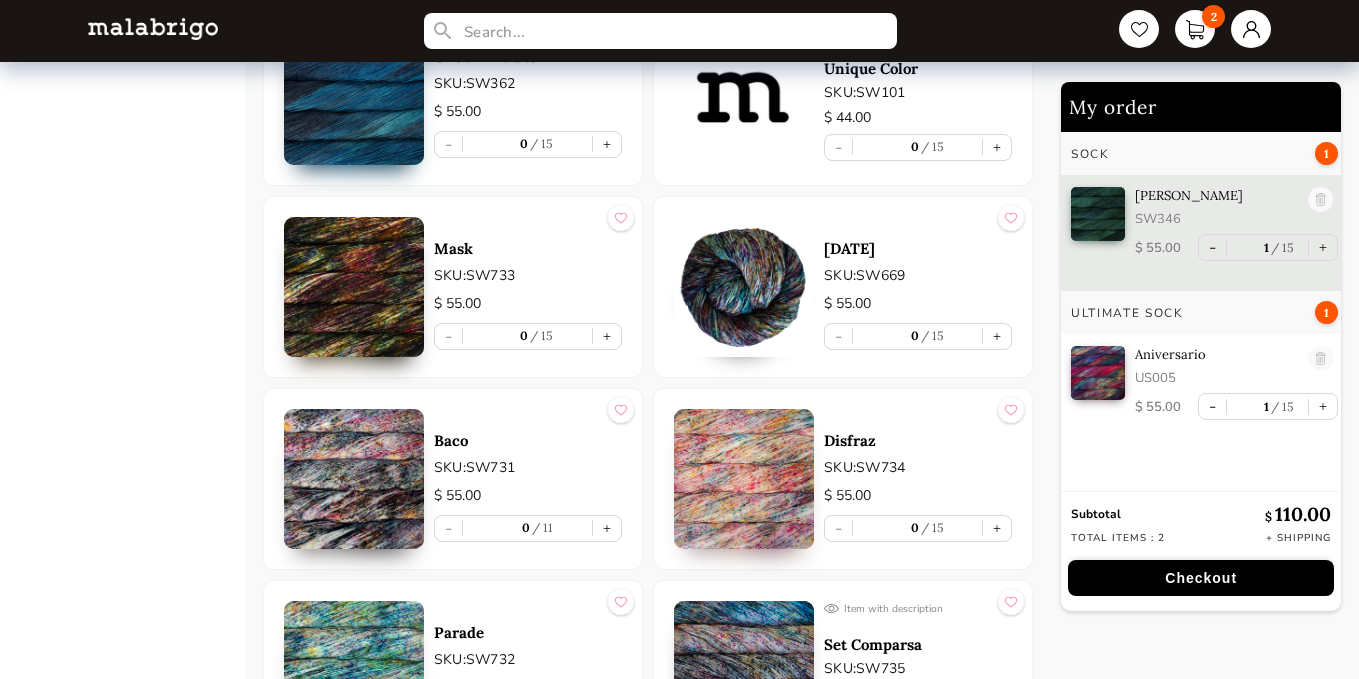 scroll, scrollTop: 1996, scrollLeft: 0, axis: vertical 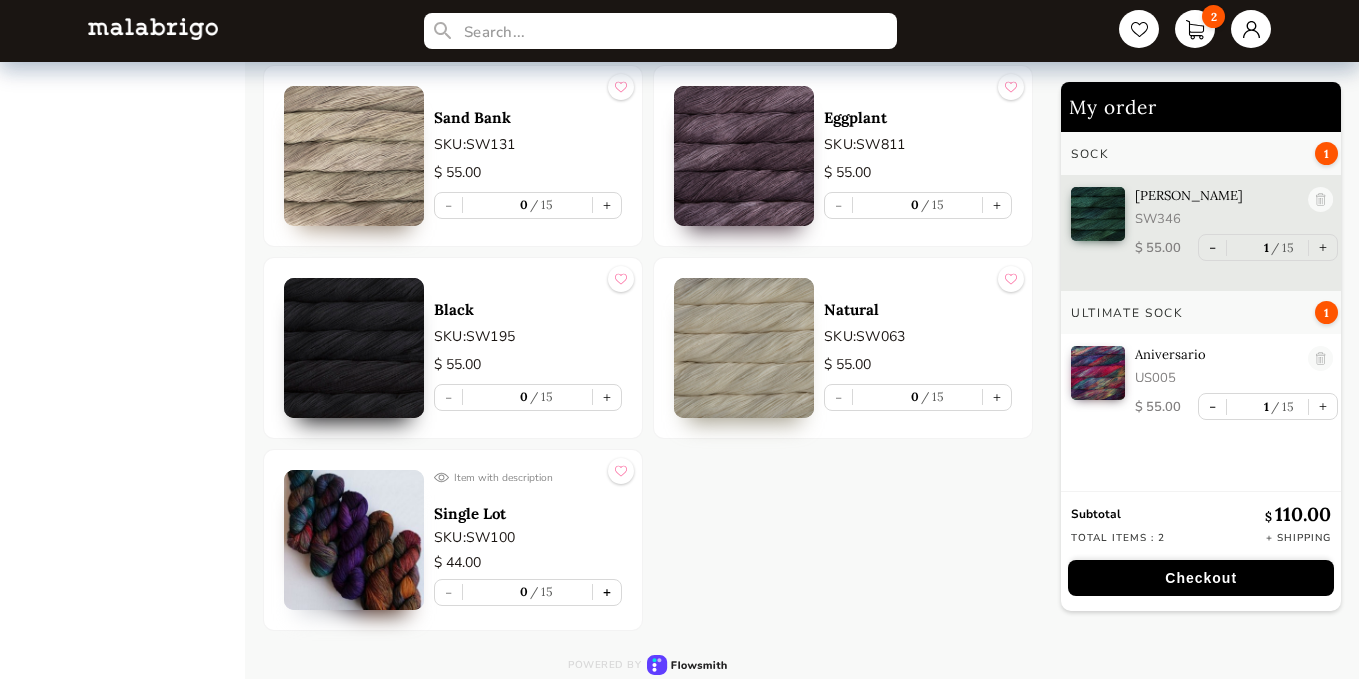click on "+" at bounding box center (607, 592) 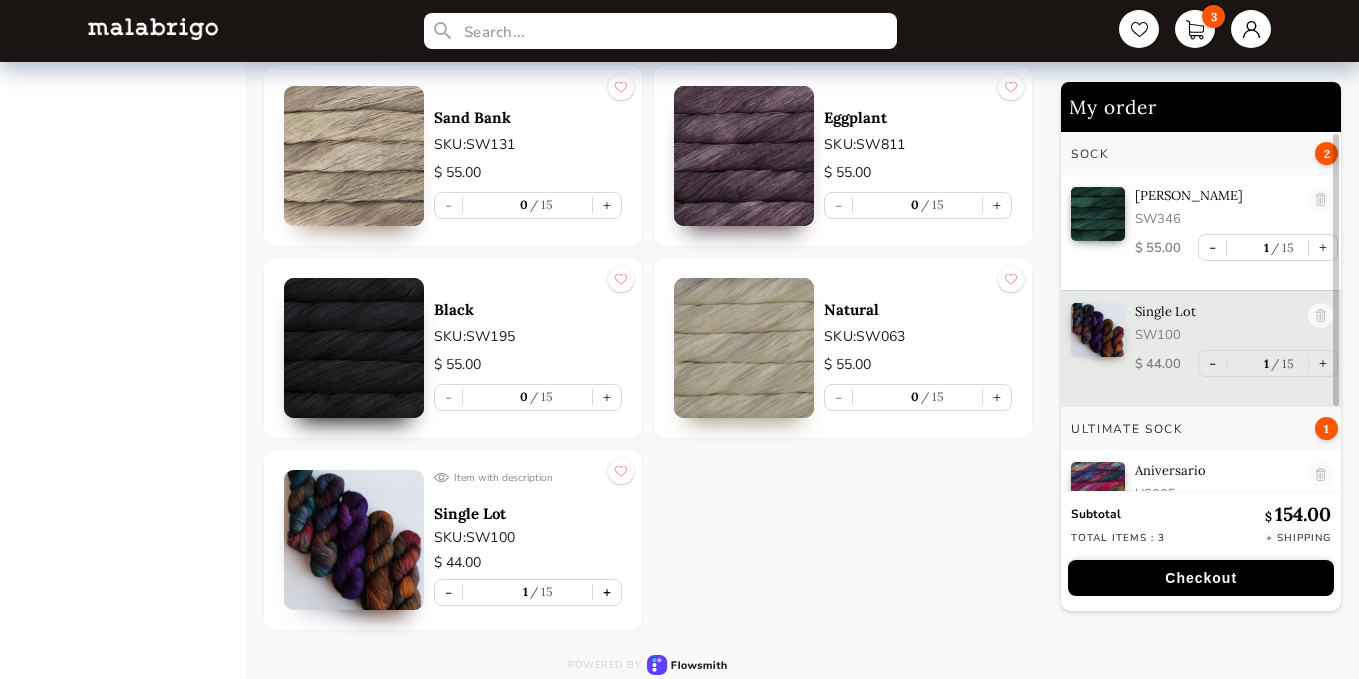 click on "+" at bounding box center [607, 592] 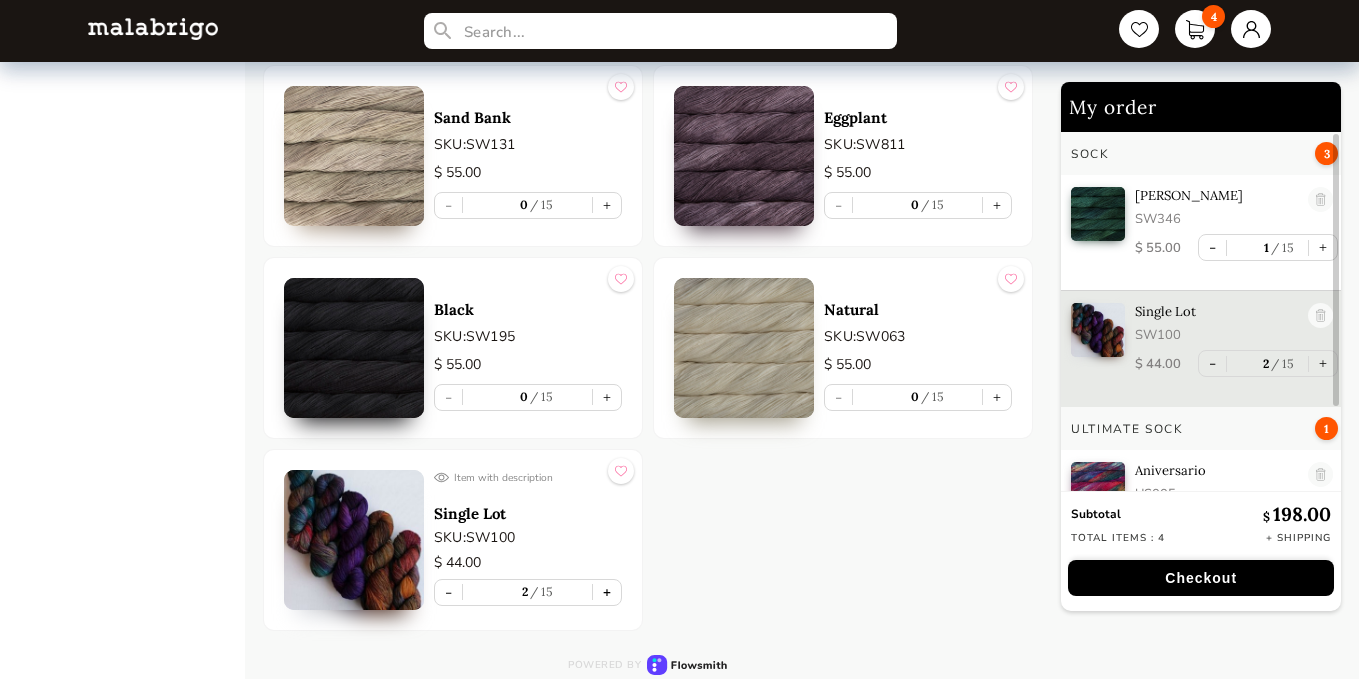 click on "+" at bounding box center (607, 592) 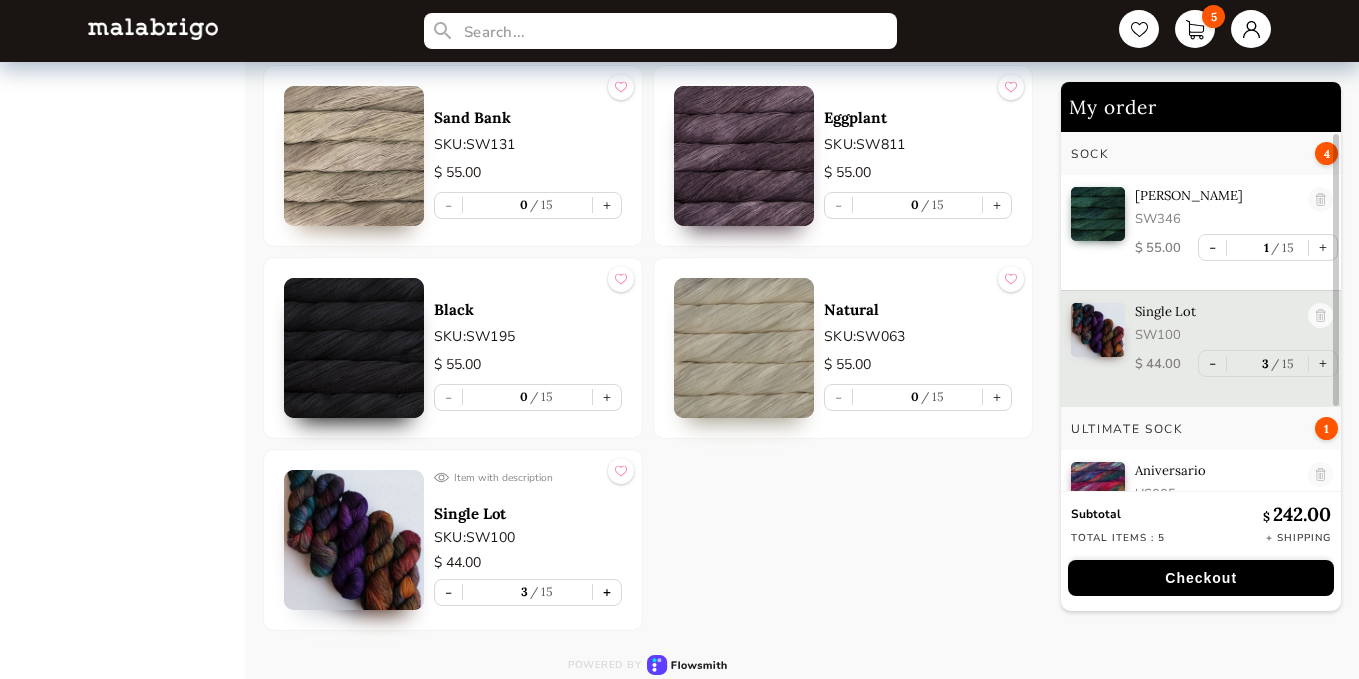 click on "+" at bounding box center (607, 592) 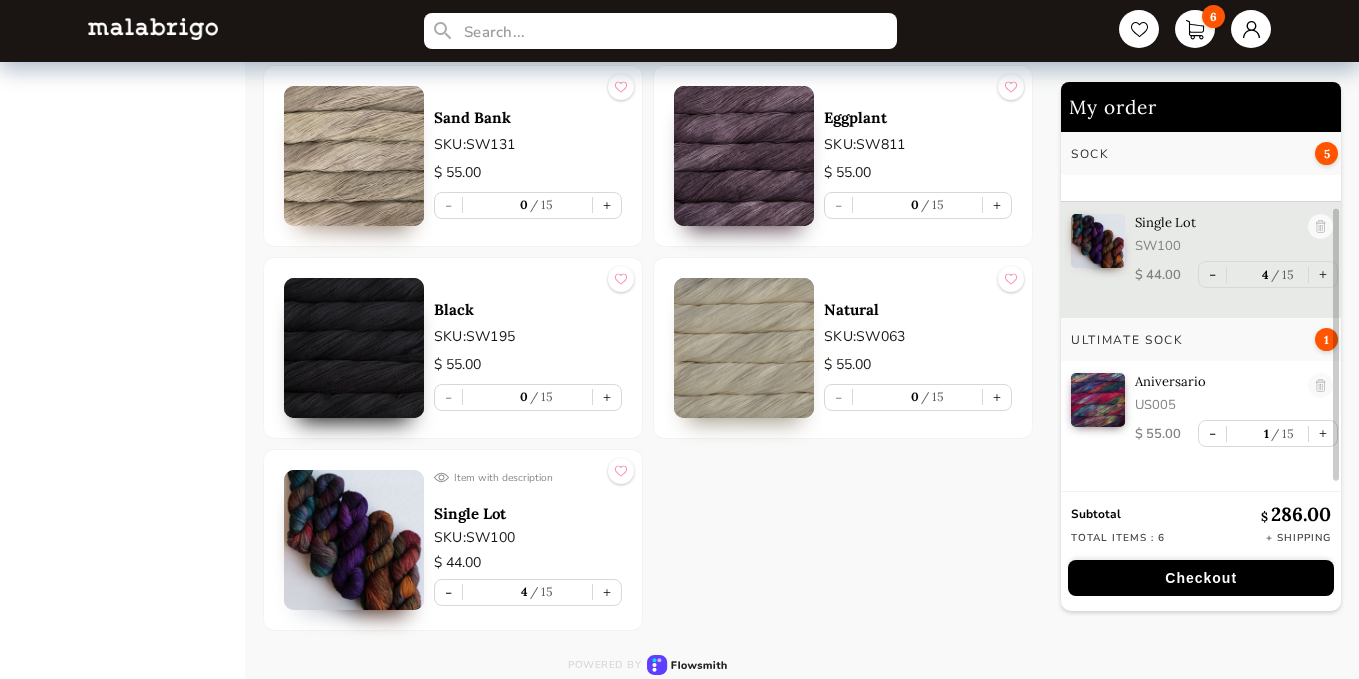 scroll, scrollTop: 112, scrollLeft: 0, axis: vertical 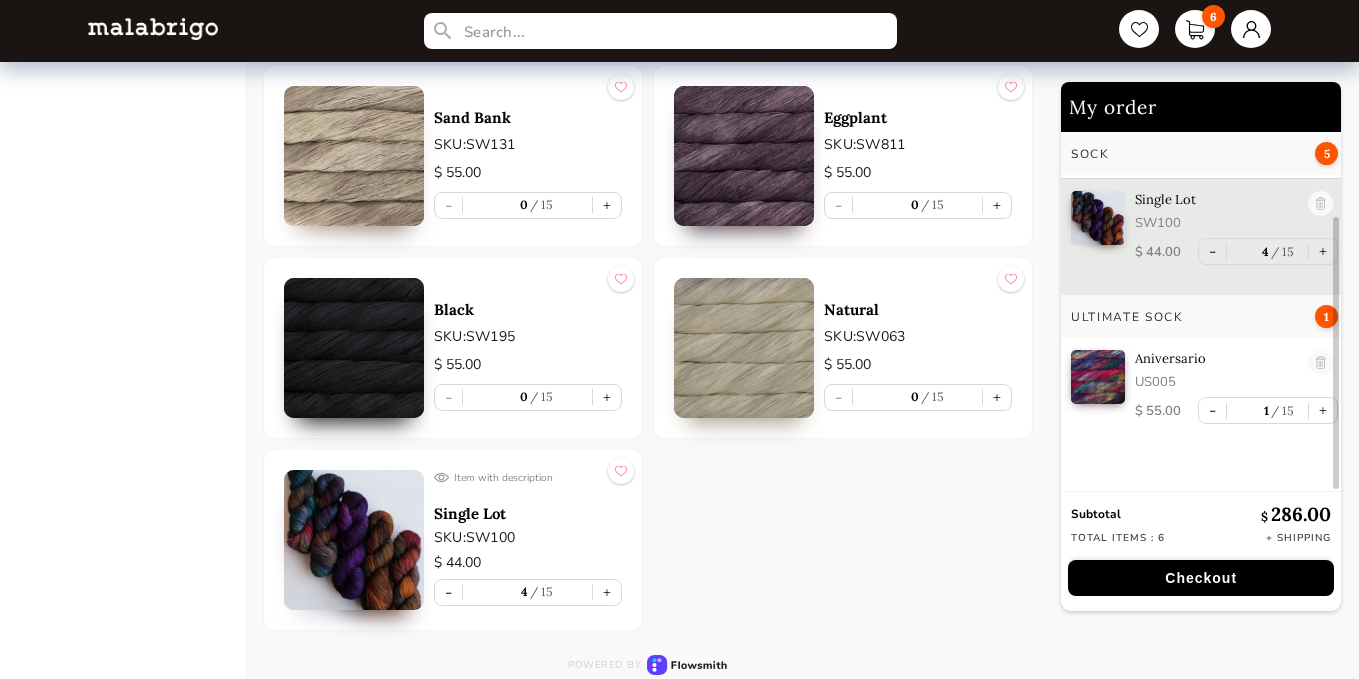 drag, startPoint x: 1338, startPoint y: 276, endPoint x: 1358, endPoint y: 398, distance: 123.62848 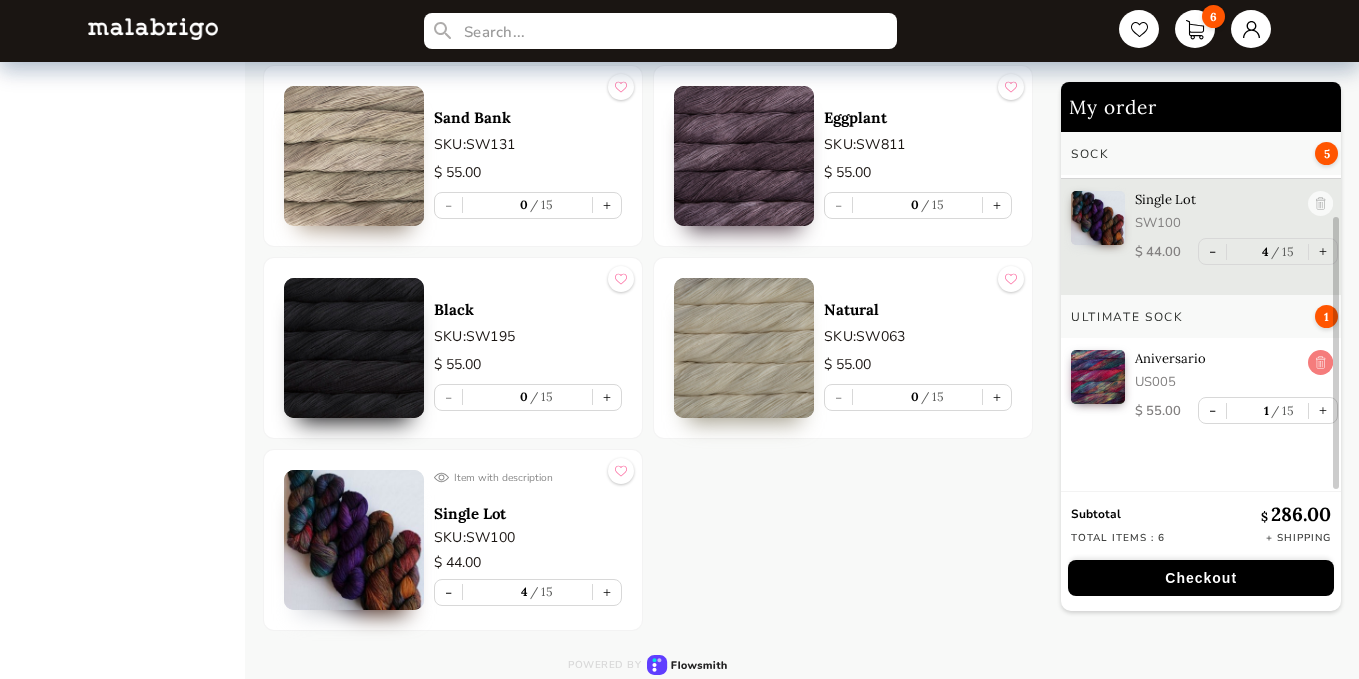 click at bounding box center (1320, 363) 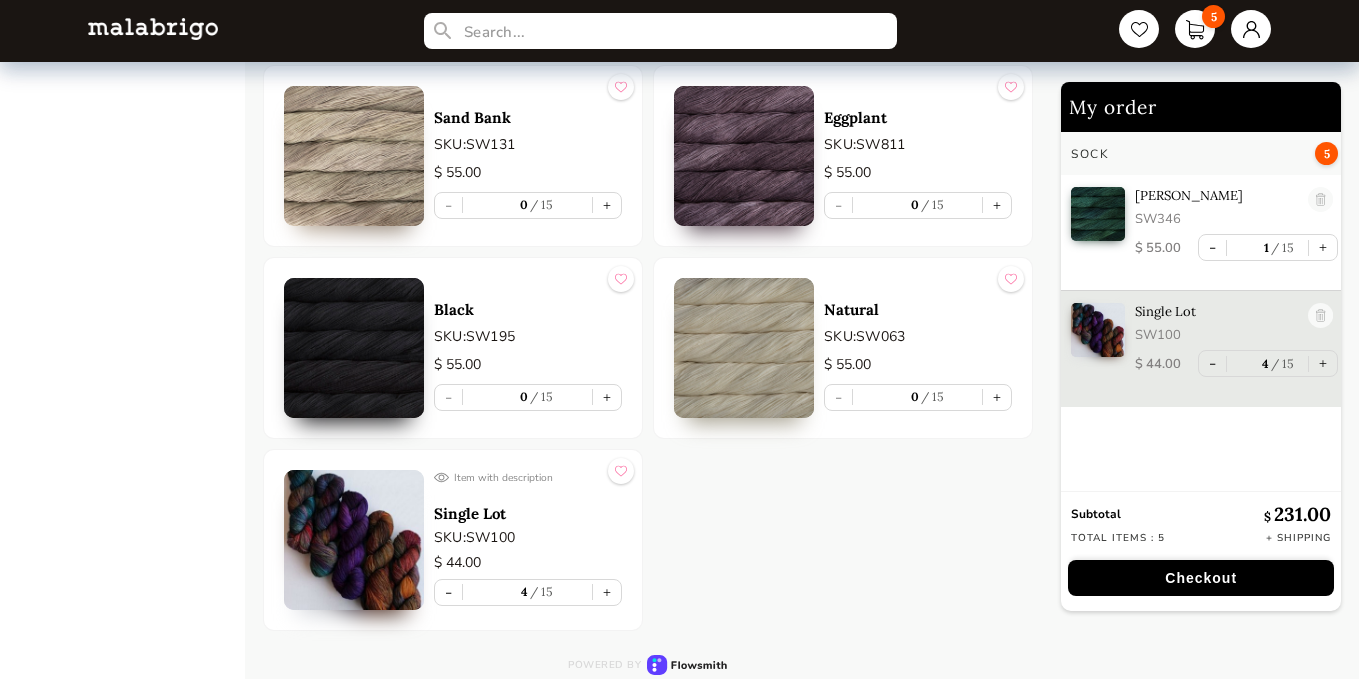 scroll, scrollTop: 0, scrollLeft: 0, axis: both 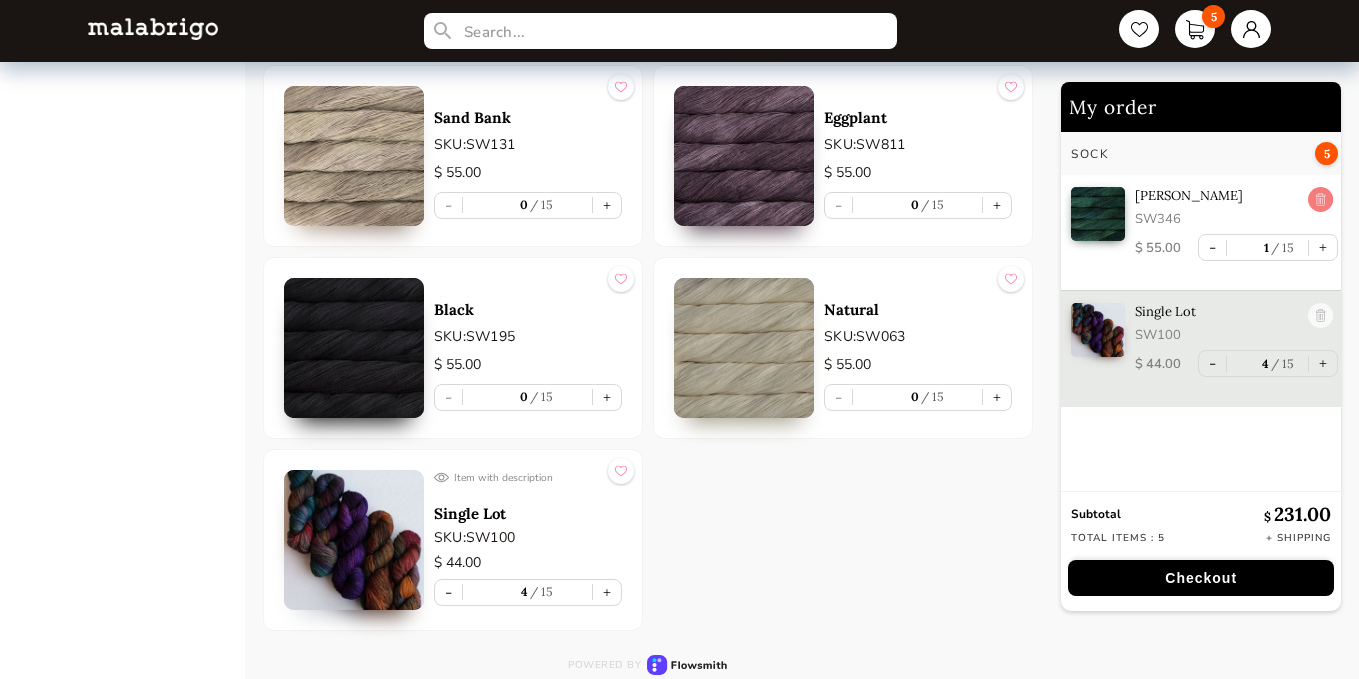 click at bounding box center [1320, 200] 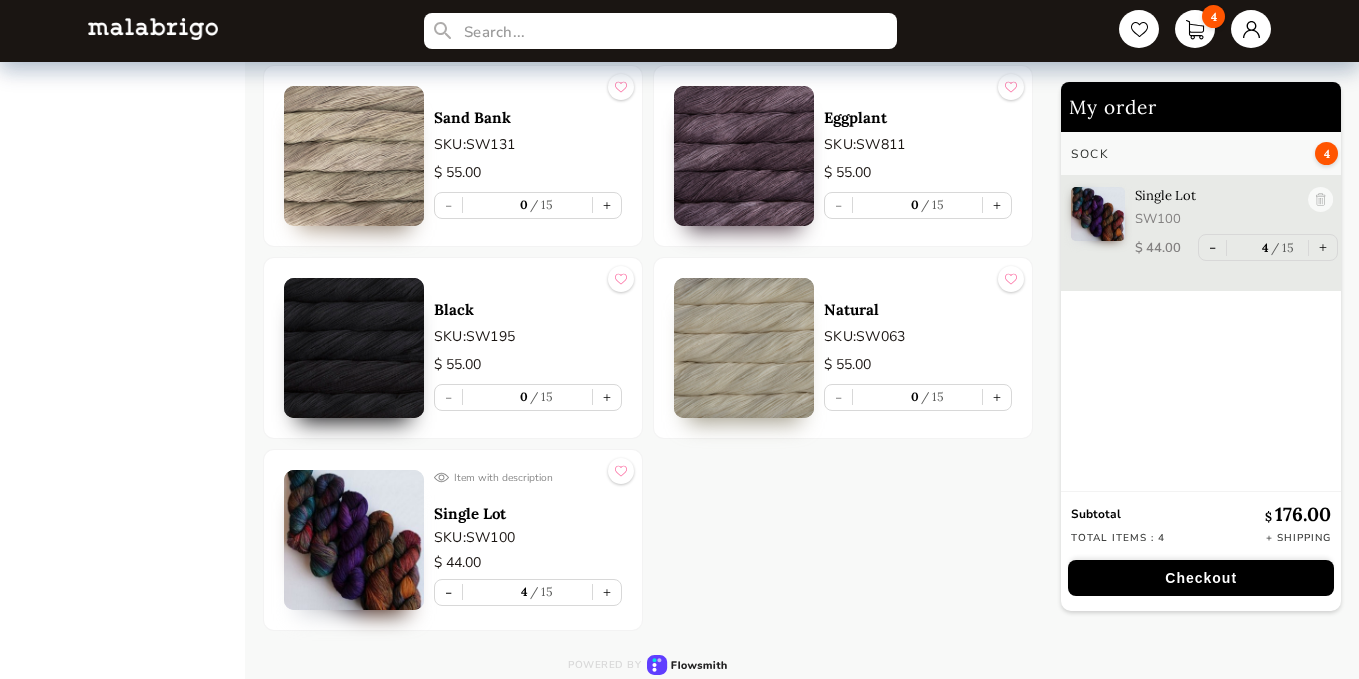 click on "Checkout" at bounding box center [1201, 578] 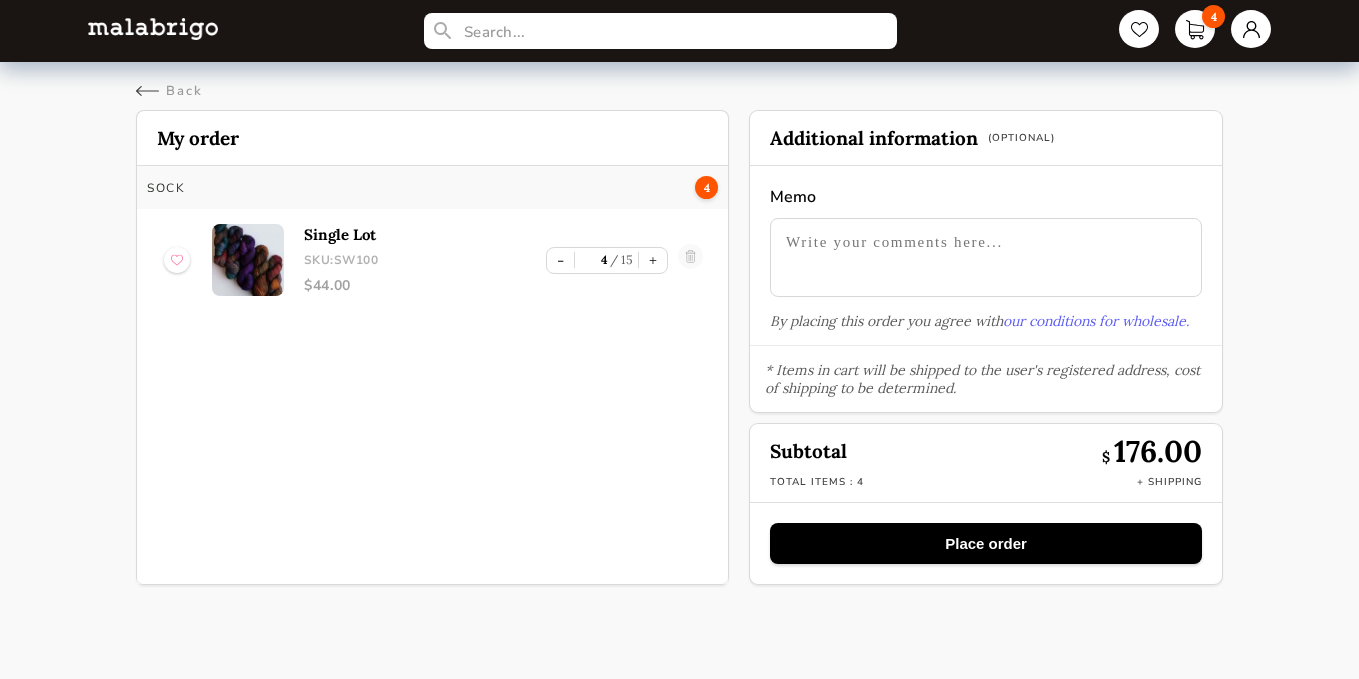 scroll, scrollTop: 0, scrollLeft: 0, axis: both 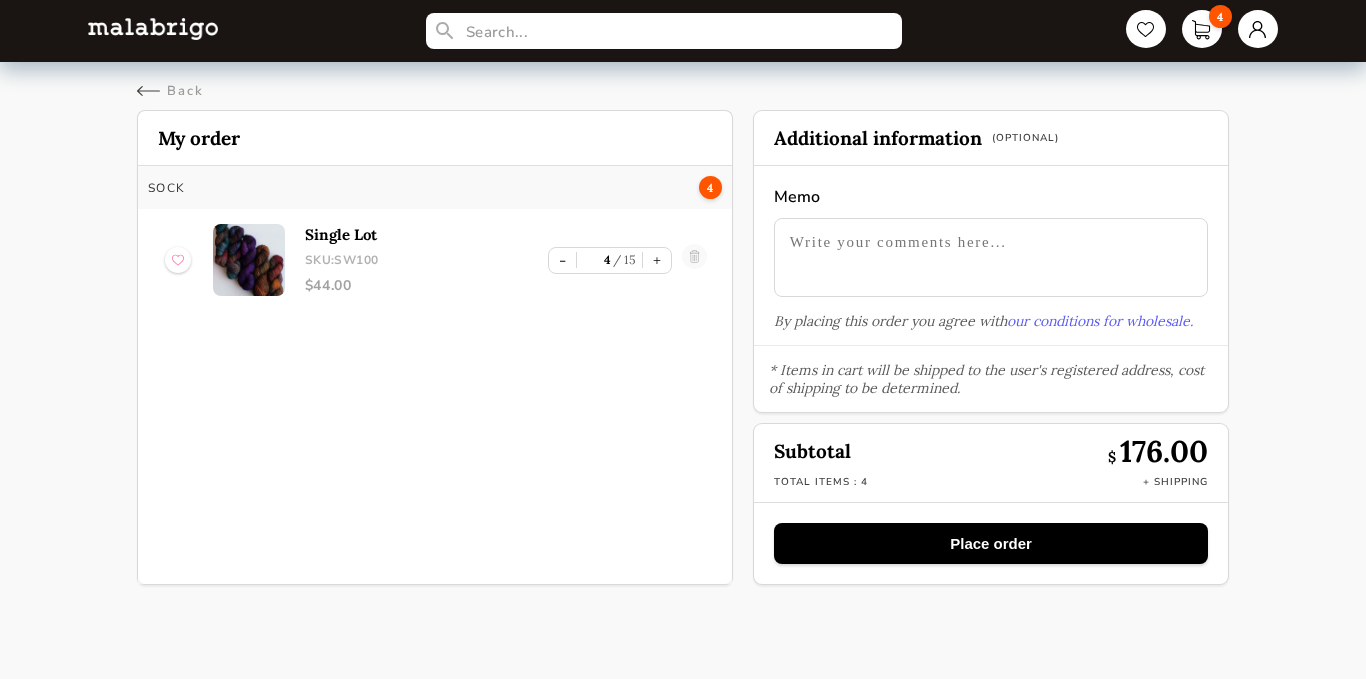 click on "Place order" at bounding box center (991, 543) 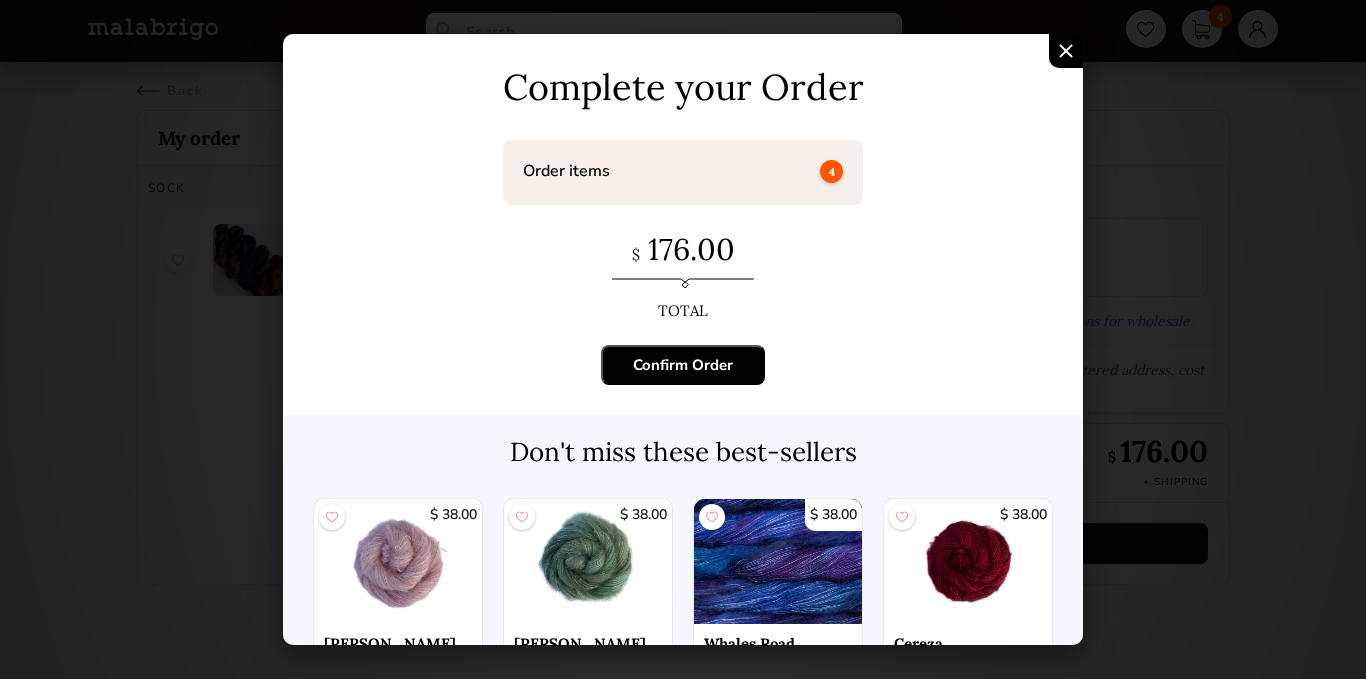 click on "Confirm Order" at bounding box center (683, 365) 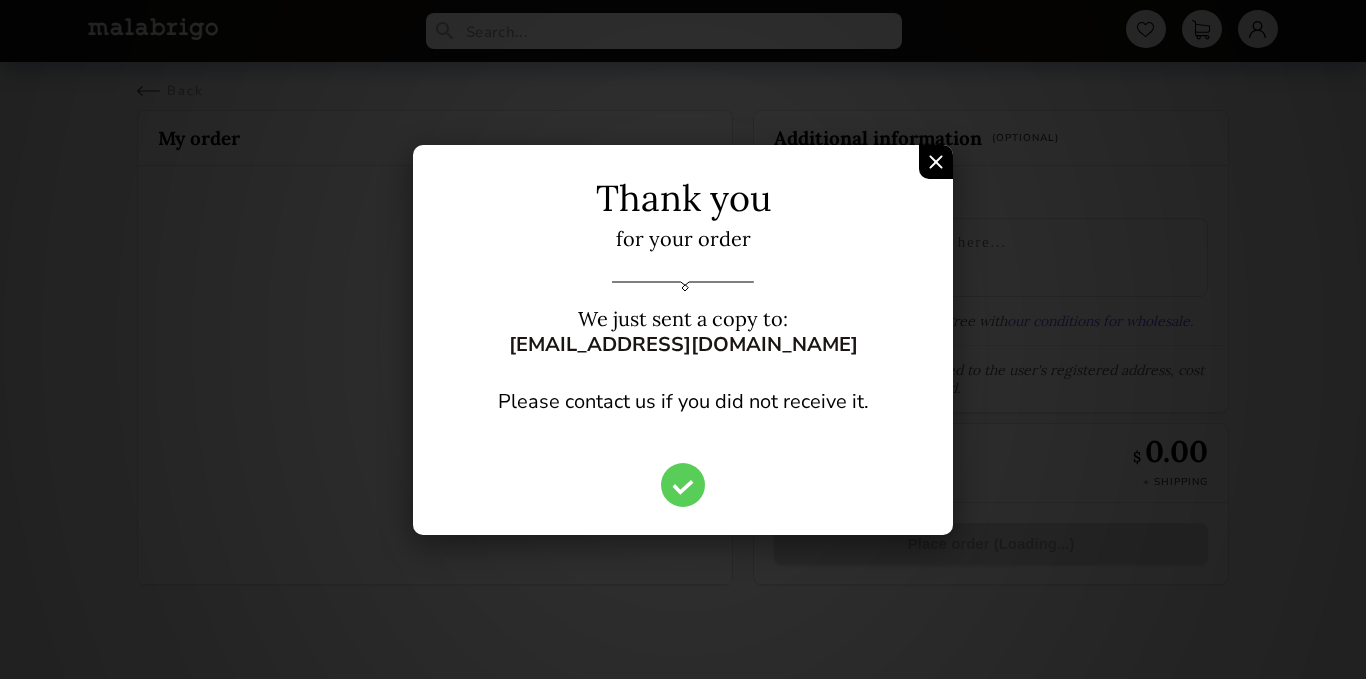 click at bounding box center (936, 162) 